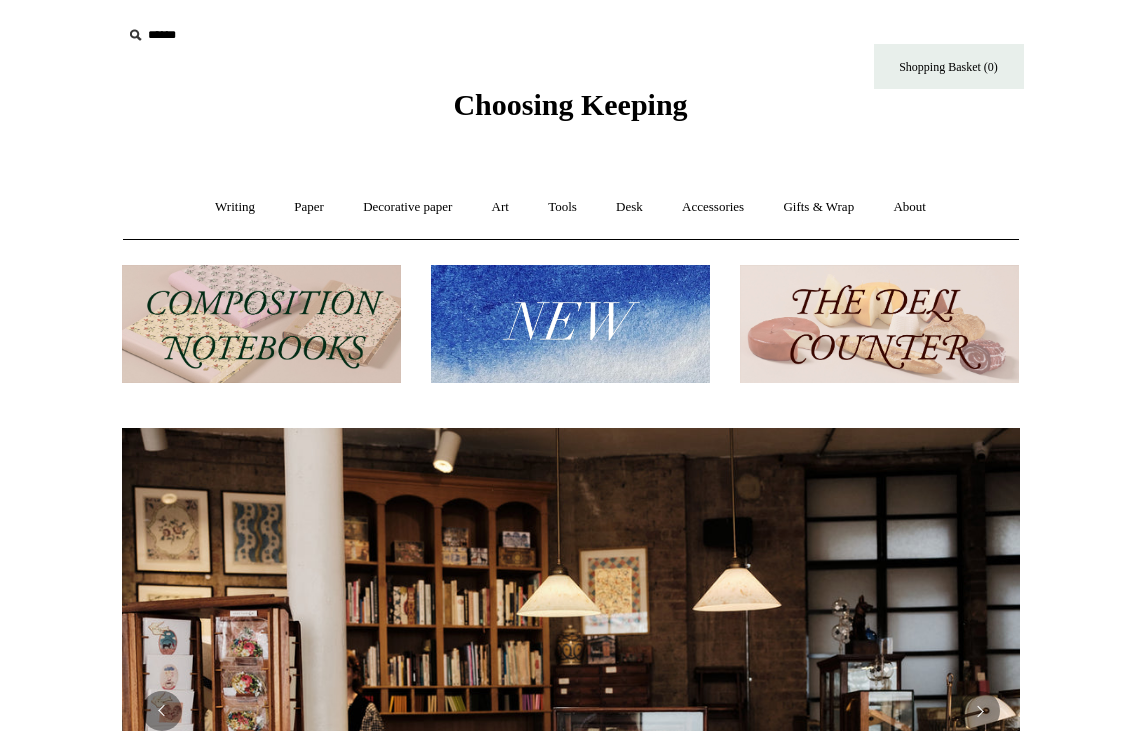 scroll, scrollTop: 0, scrollLeft: 0, axis: both 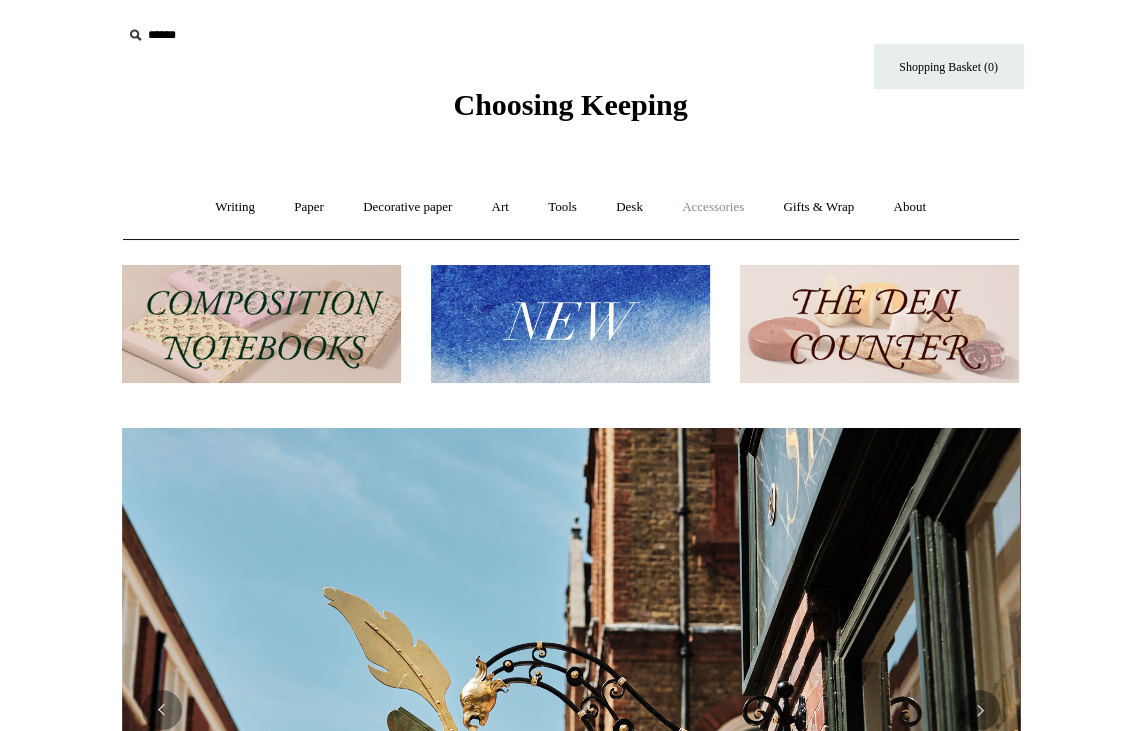 click on "Accessories +" at bounding box center [713, 207] 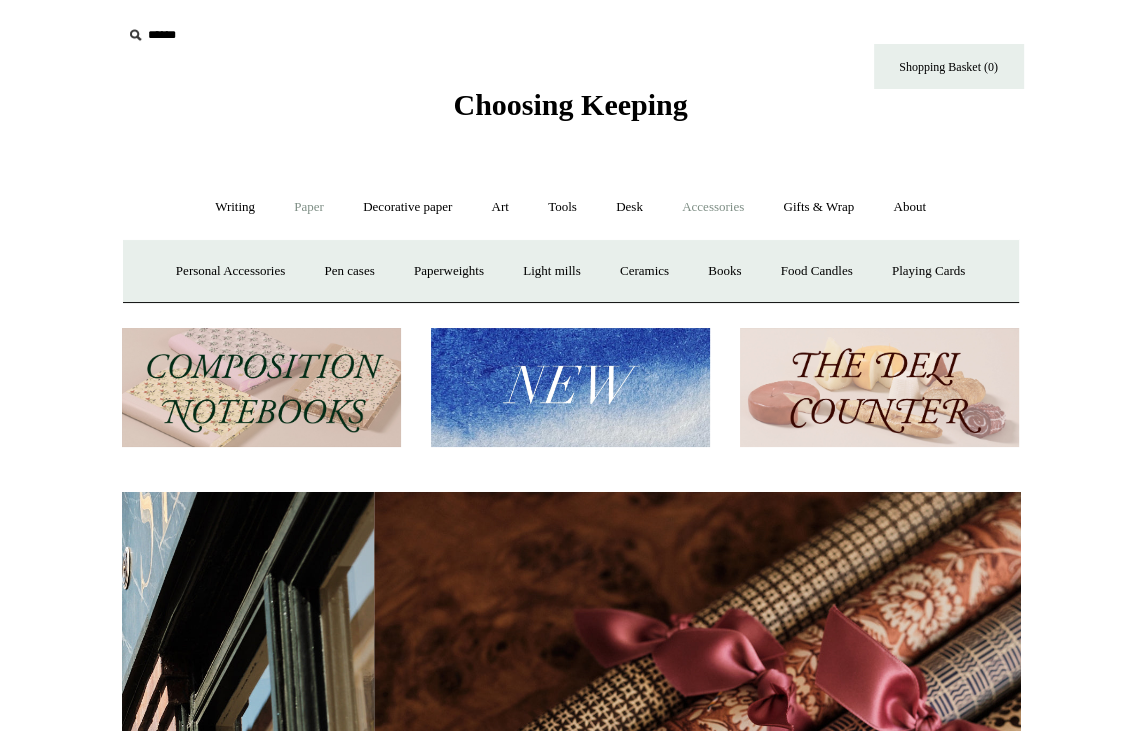 scroll, scrollTop: 0, scrollLeft: 1796, axis: horizontal 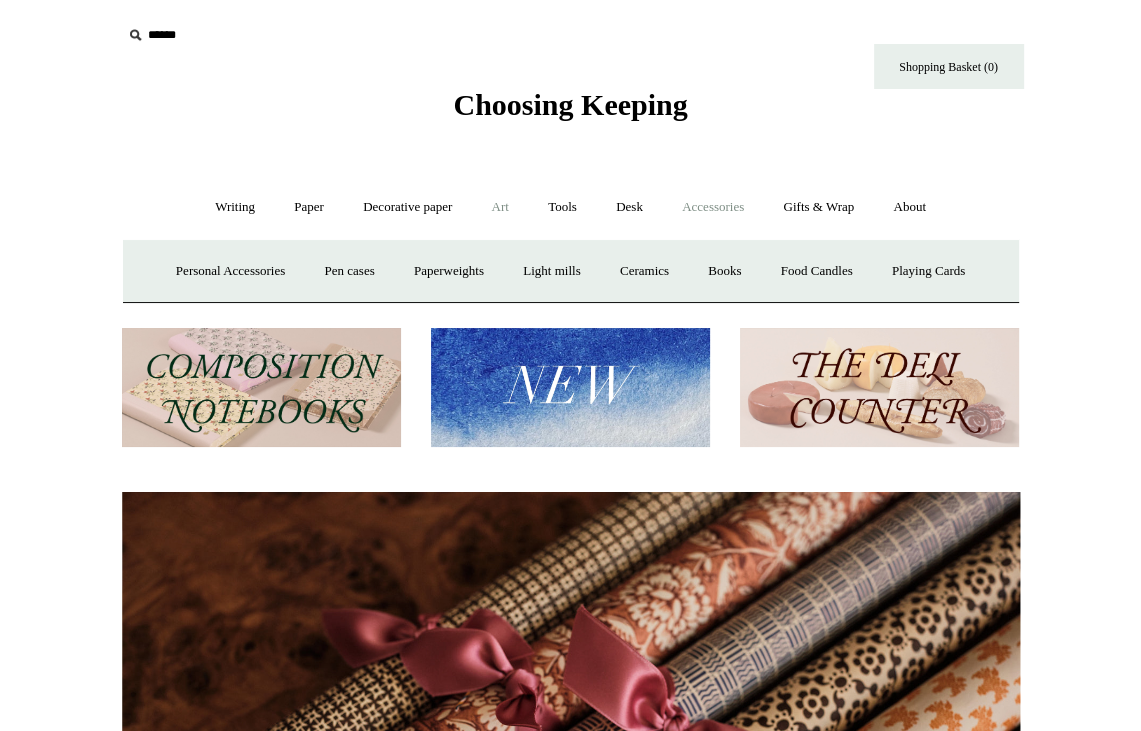 click on "Art +" at bounding box center (500, 207) 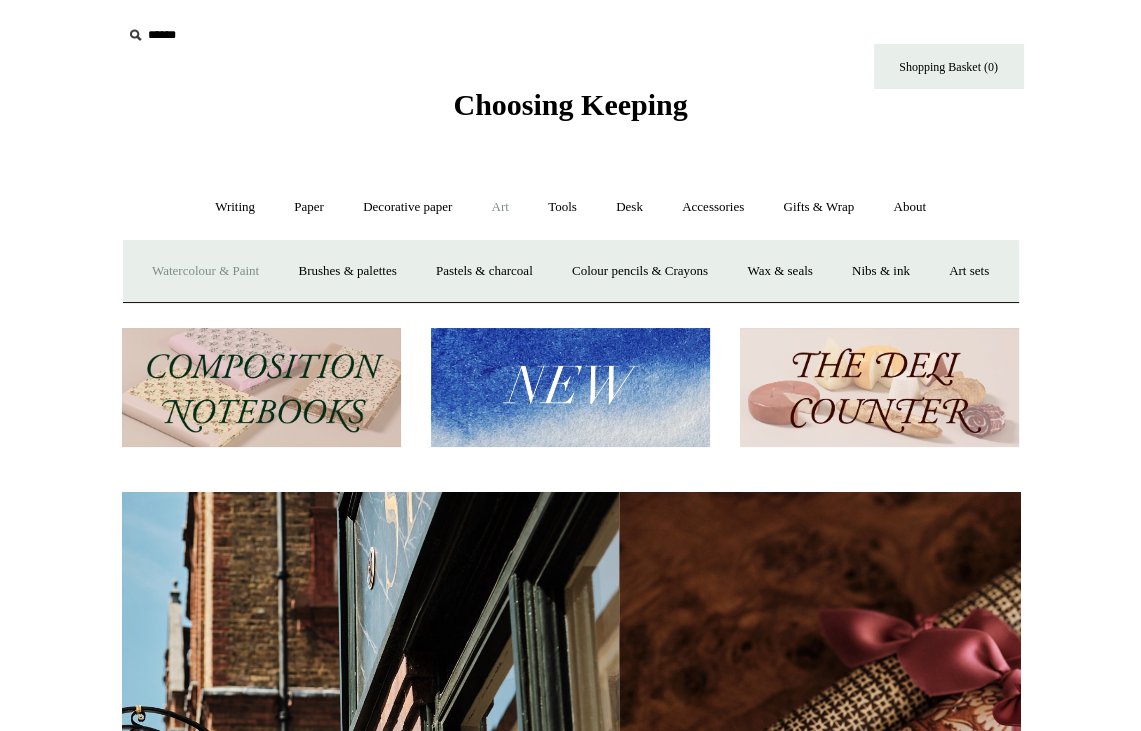 scroll, scrollTop: 0, scrollLeft: 180, axis: horizontal 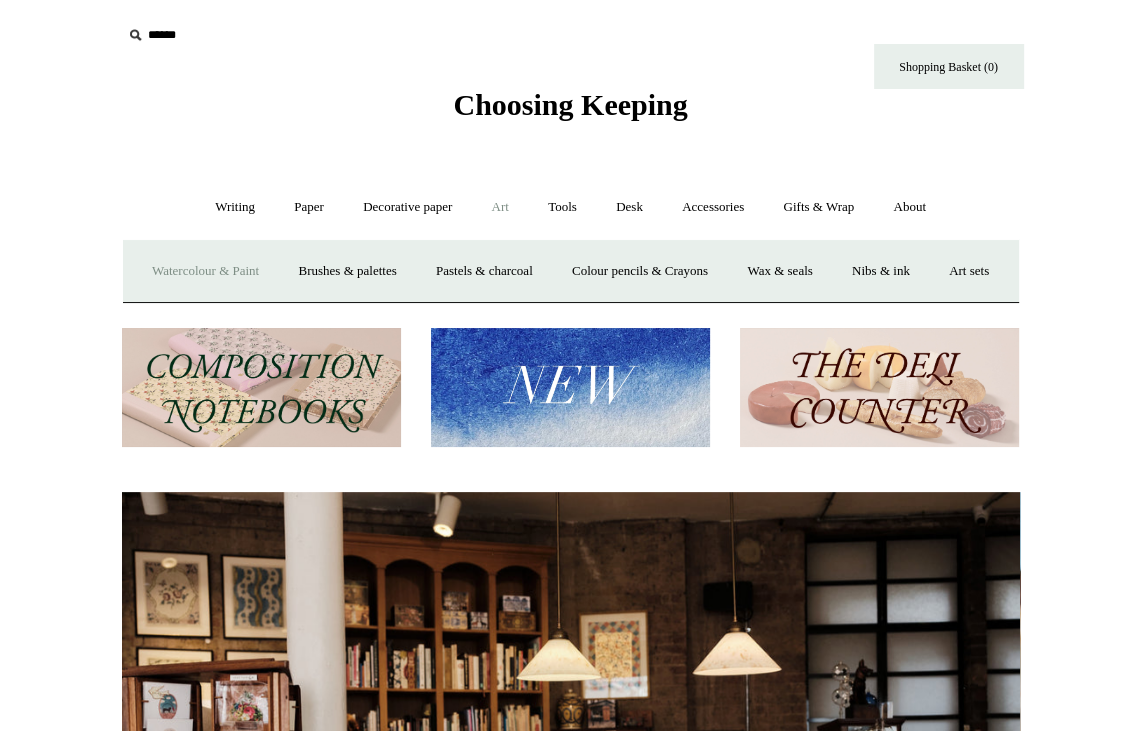 click on "Watercolour & Paint" at bounding box center (205, 271) 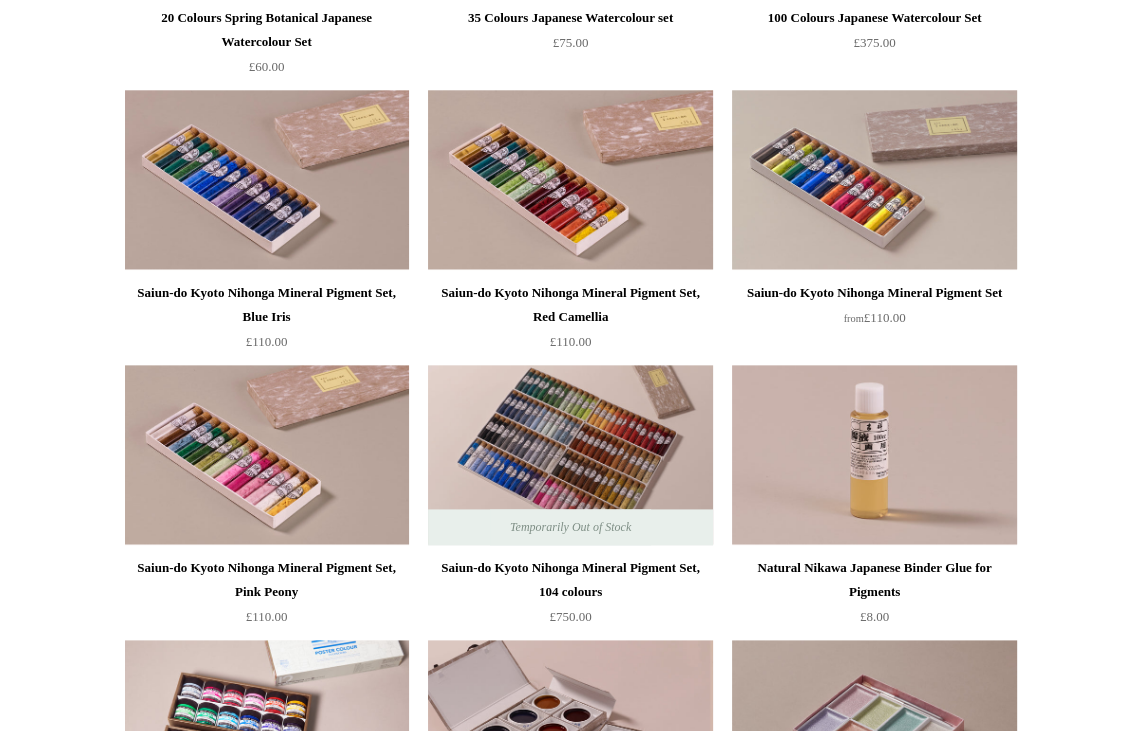 scroll, scrollTop: 1900, scrollLeft: 0, axis: vertical 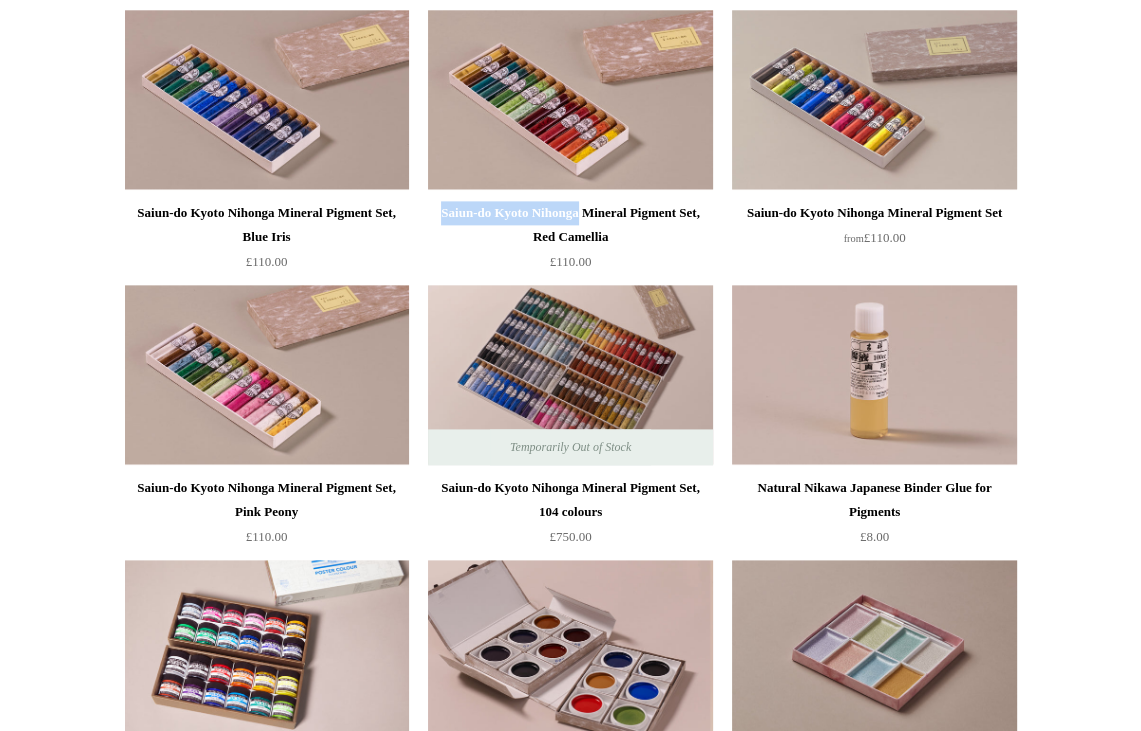 drag, startPoint x: 448, startPoint y: 212, endPoint x: 624, endPoint y: 212, distance: 176 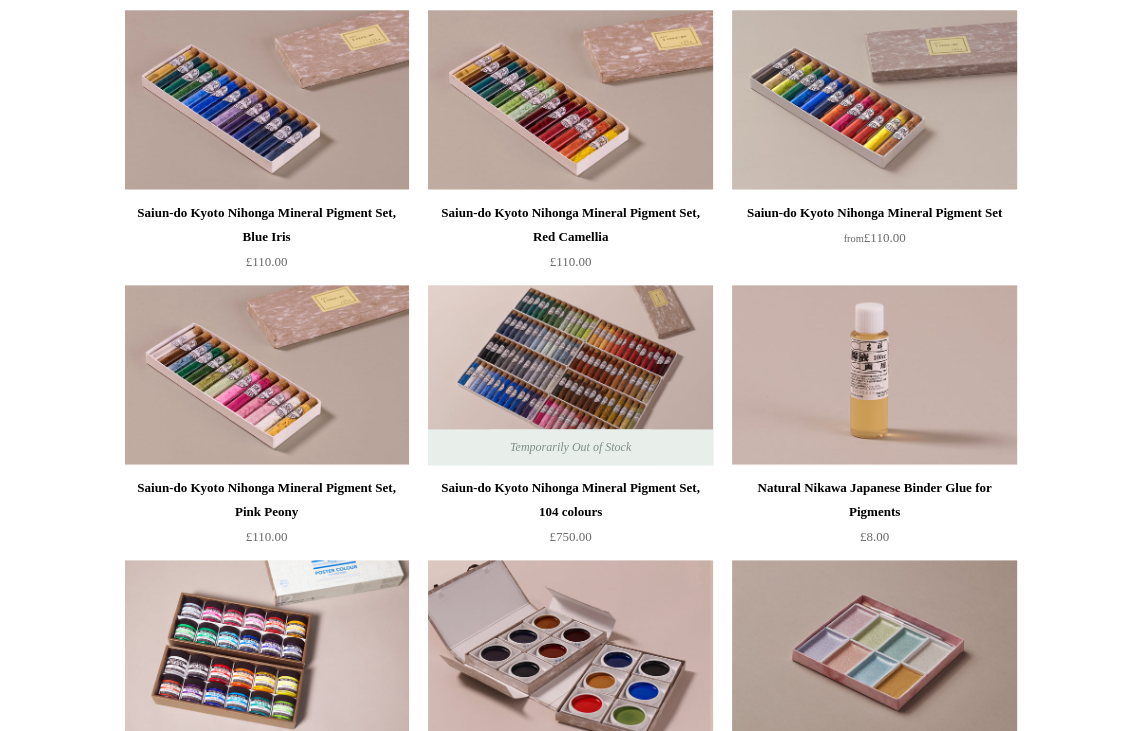 click on "Japanese Seasons Watercolour Set, Spring
£65.00
Japanese Seasons Watercolour Set, Summer" at bounding box center [571, 687] 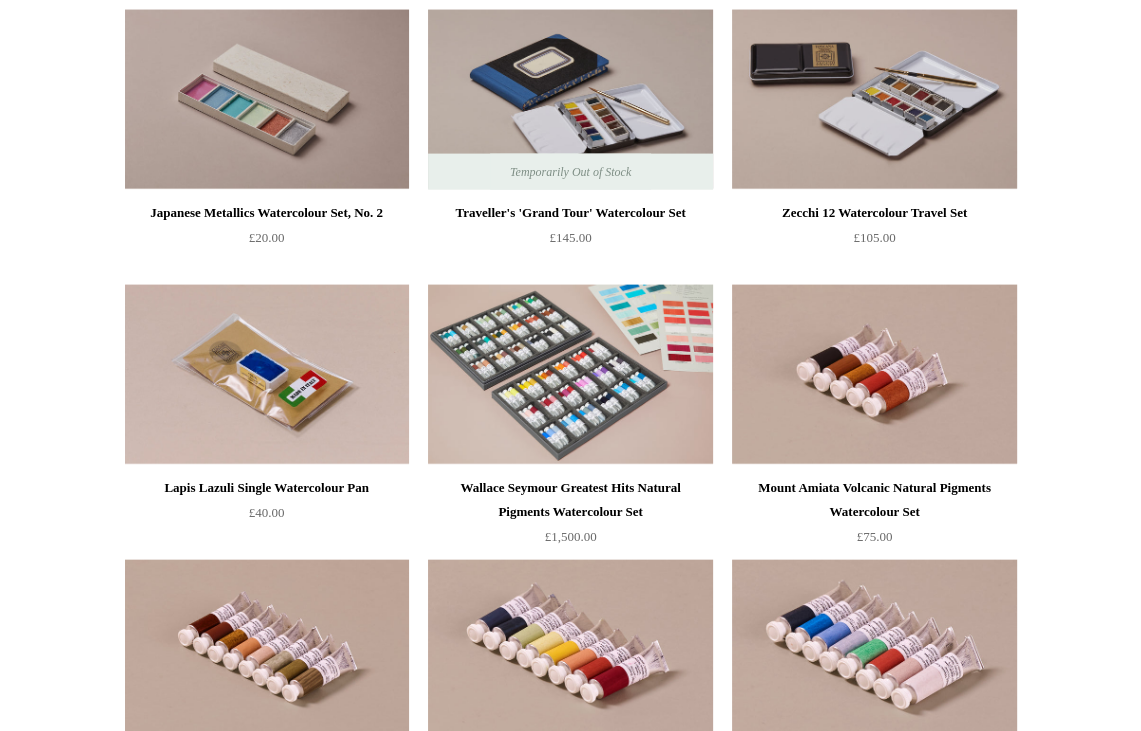 scroll, scrollTop: 3300, scrollLeft: 0, axis: vertical 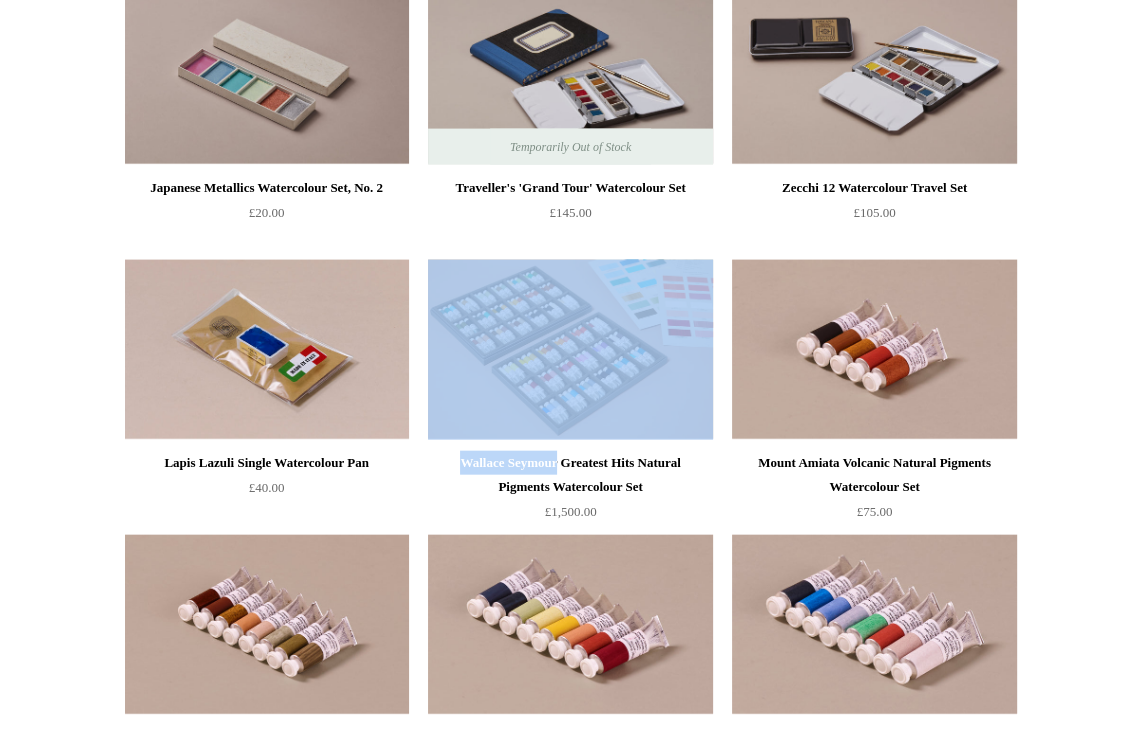 drag, startPoint x: 427, startPoint y: 456, endPoint x: 556, endPoint y: 460, distance: 129.062 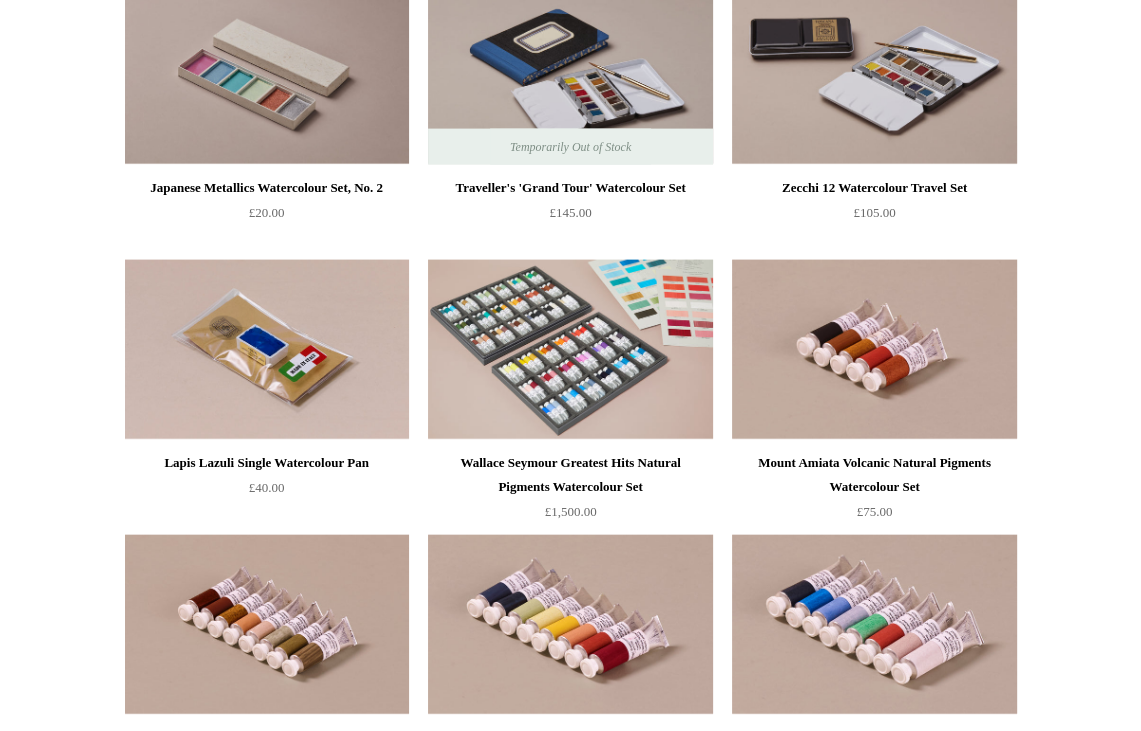 click on "Menu
Choosing Keeping
*
Shipping Information
Shopping Basket (0)
*
⤺
+ +" at bounding box center (570, -671) 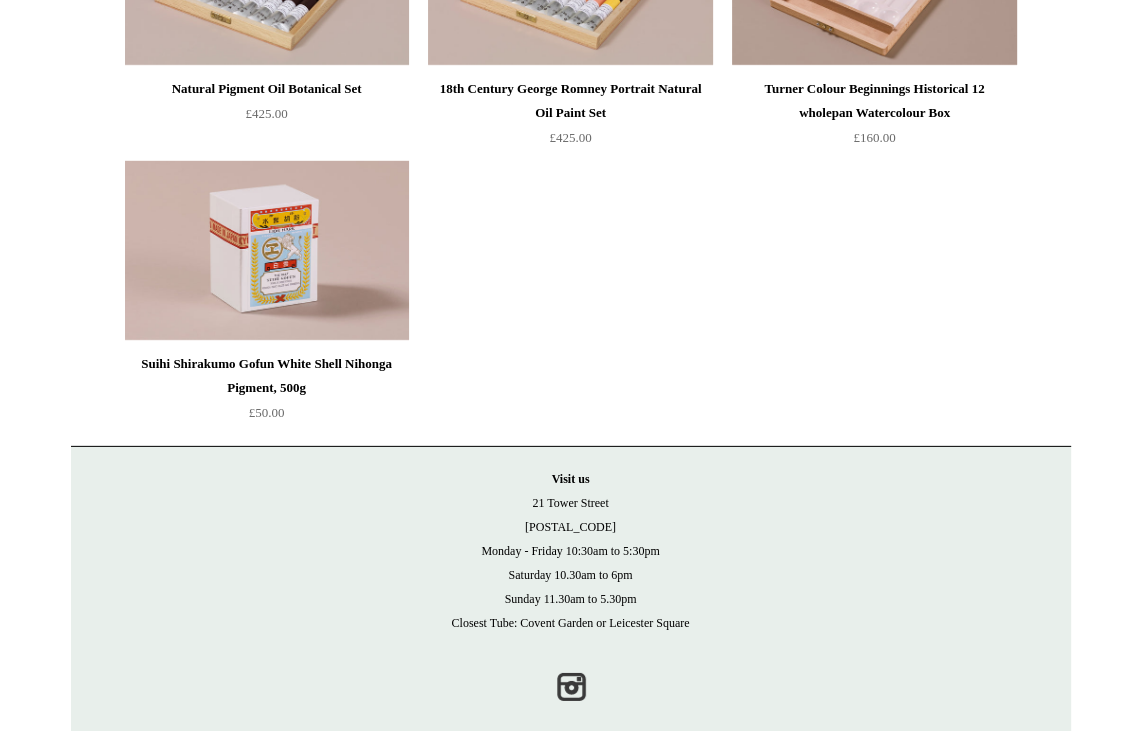 scroll, scrollTop: 4525, scrollLeft: 0, axis: vertical 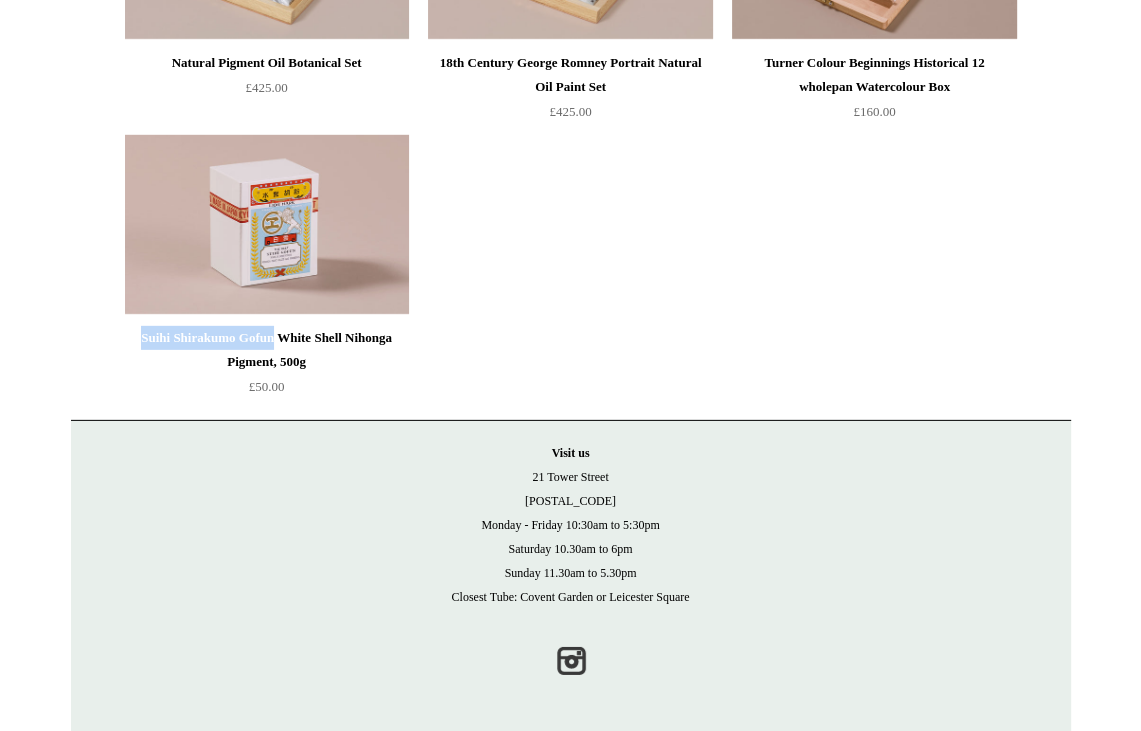 drag, startPoint x: 126, startPoint y: 336, endPoint x: 303, endPoint y: 335, distance: 177.00282 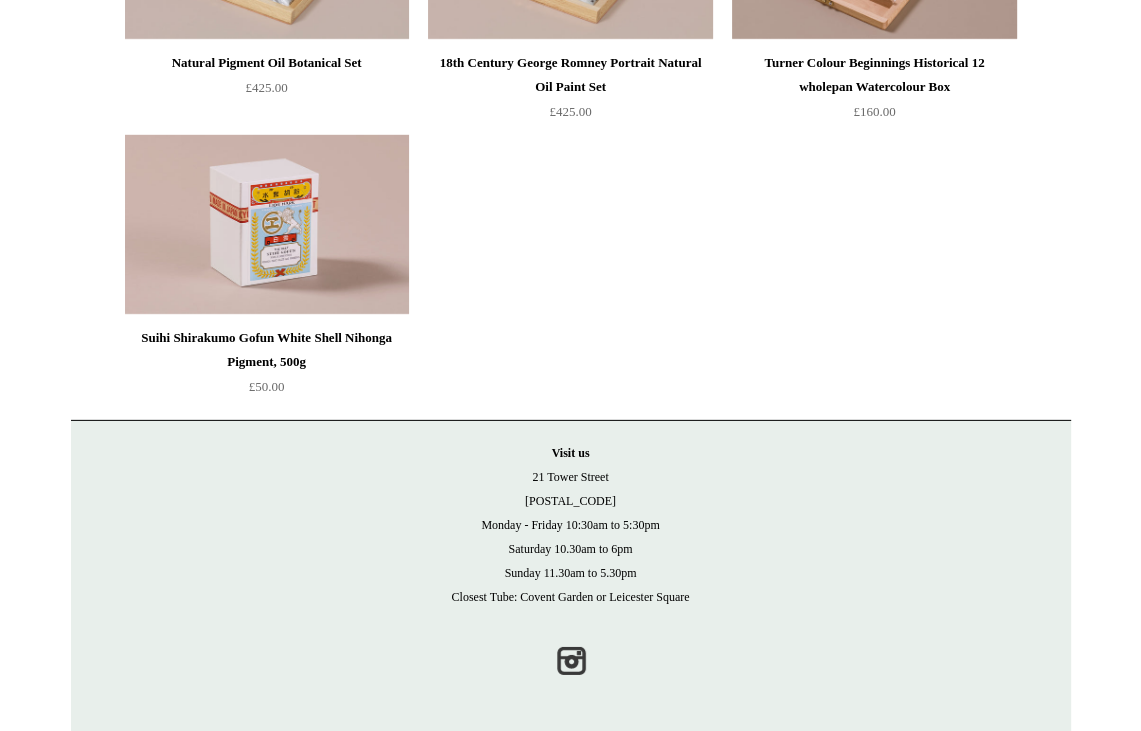 click on "Japanese Seasons Watercolour Set, Spring
£65.00
Japanese Seasons Watercolour Set, Summer
£65.00" at bounding box center [594, -1938] 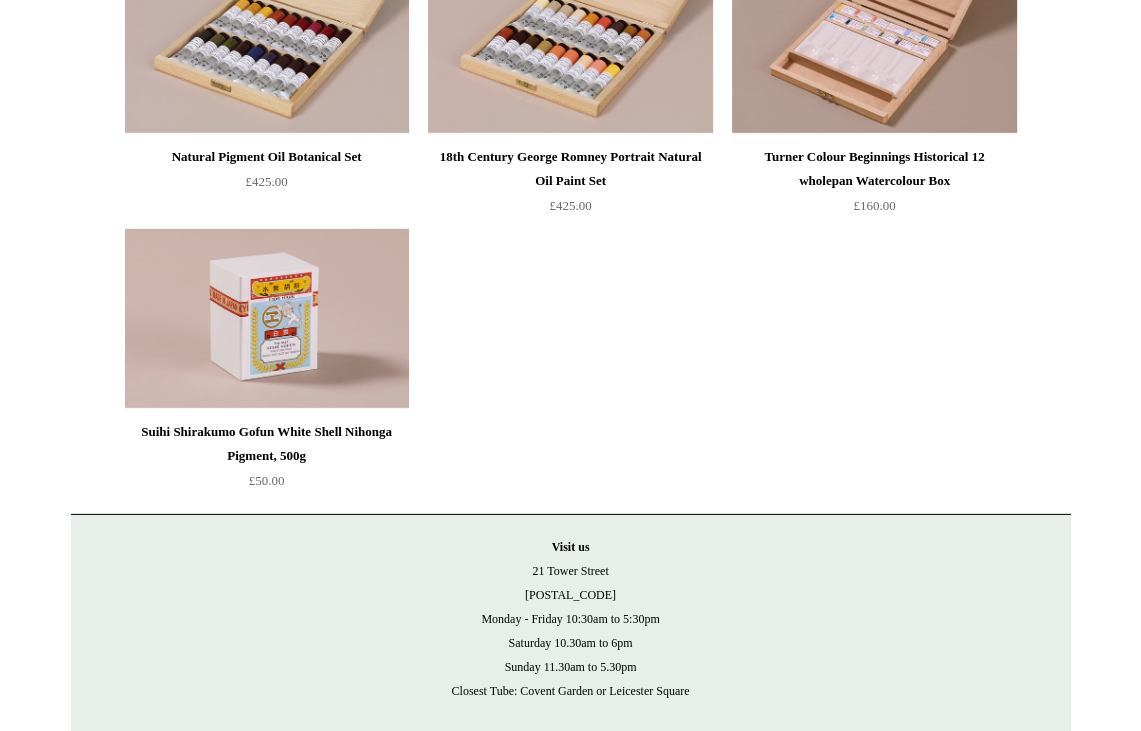 scroll, scrollTop: 4425, scrollLeft: 0, axis: vertical 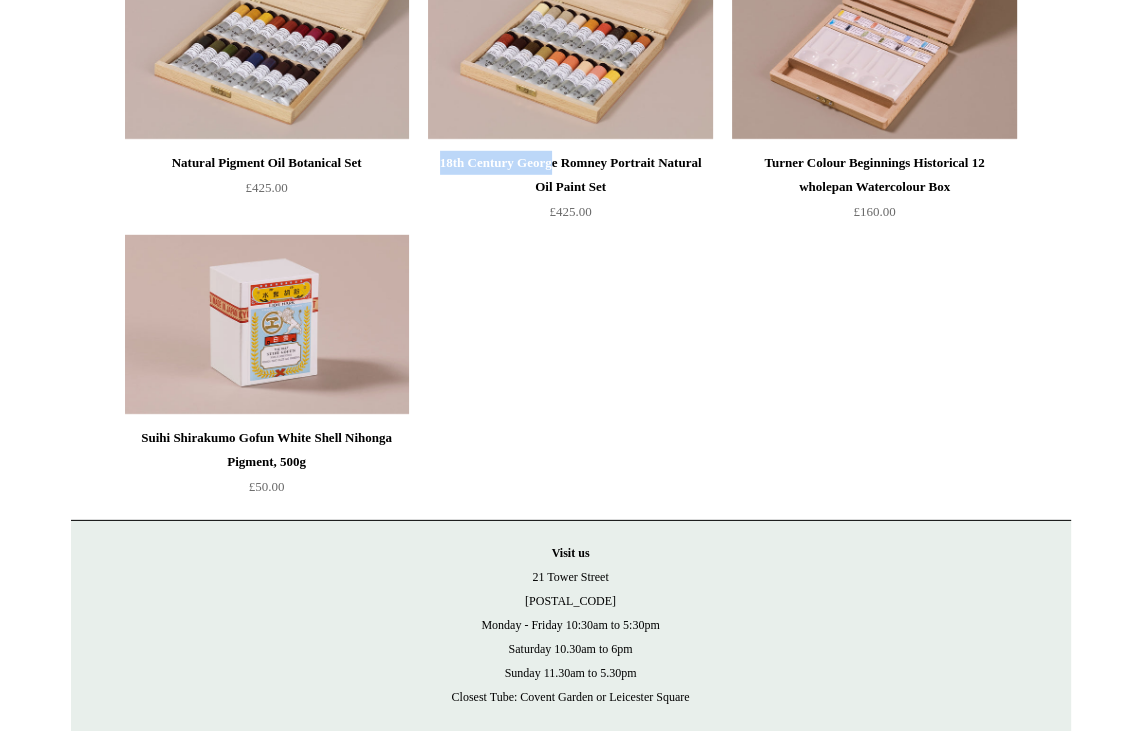 drag, startPoint x: 434, startPoint y: 158, endPoint x: 572, endPoint y: 165, distance: 138.17743 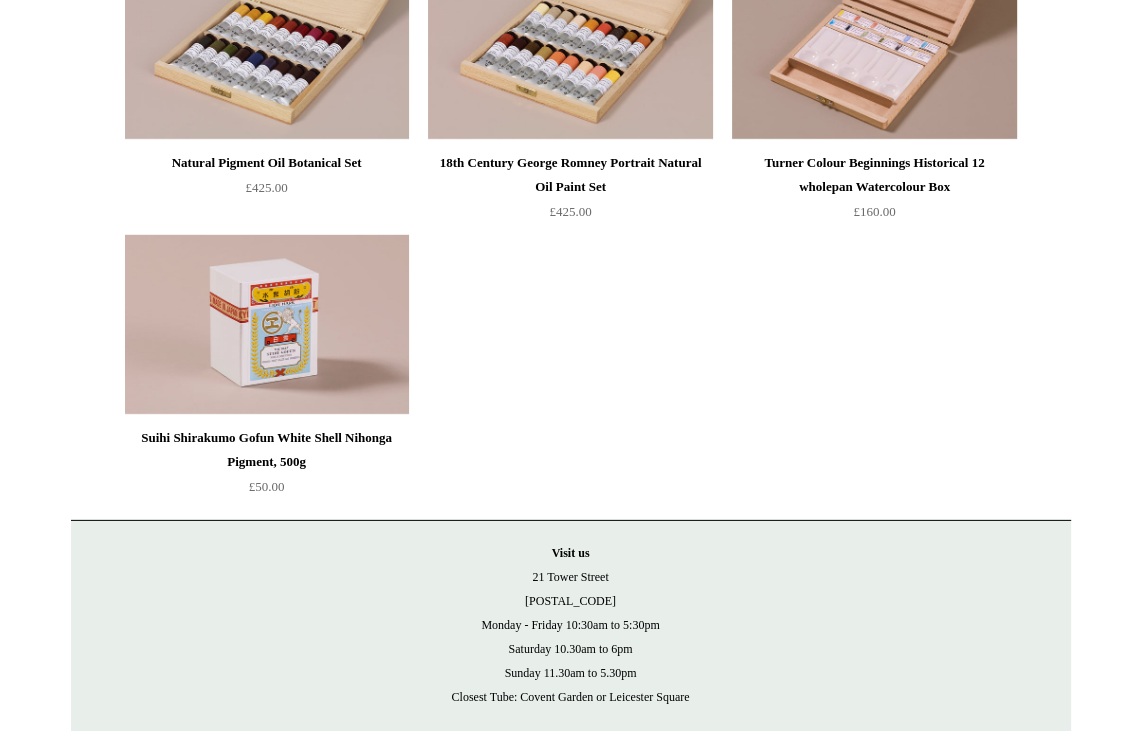 click on "Japanese Seasons Watercolour Set, Spring
£65.00
Japanese Seasons Watercolour Set, Summer
£65.00" at bounding box center (594, -1838) 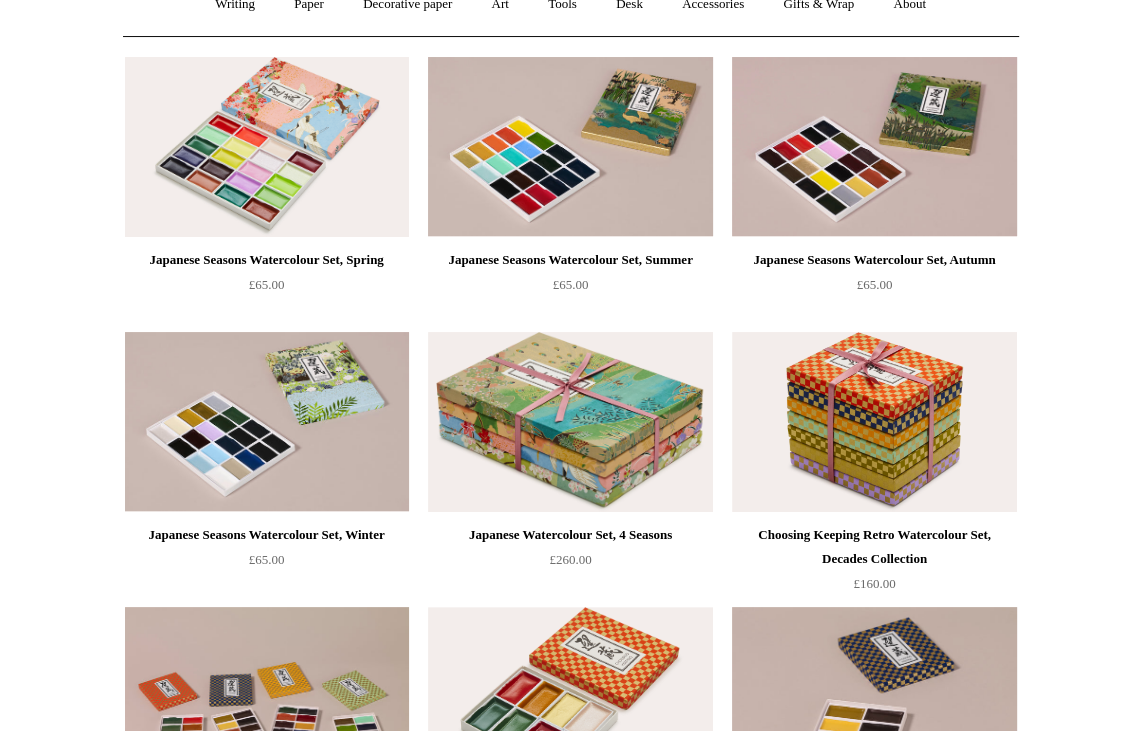 scroll, scrollTop: 0, scrollLeft: 0, axis: both 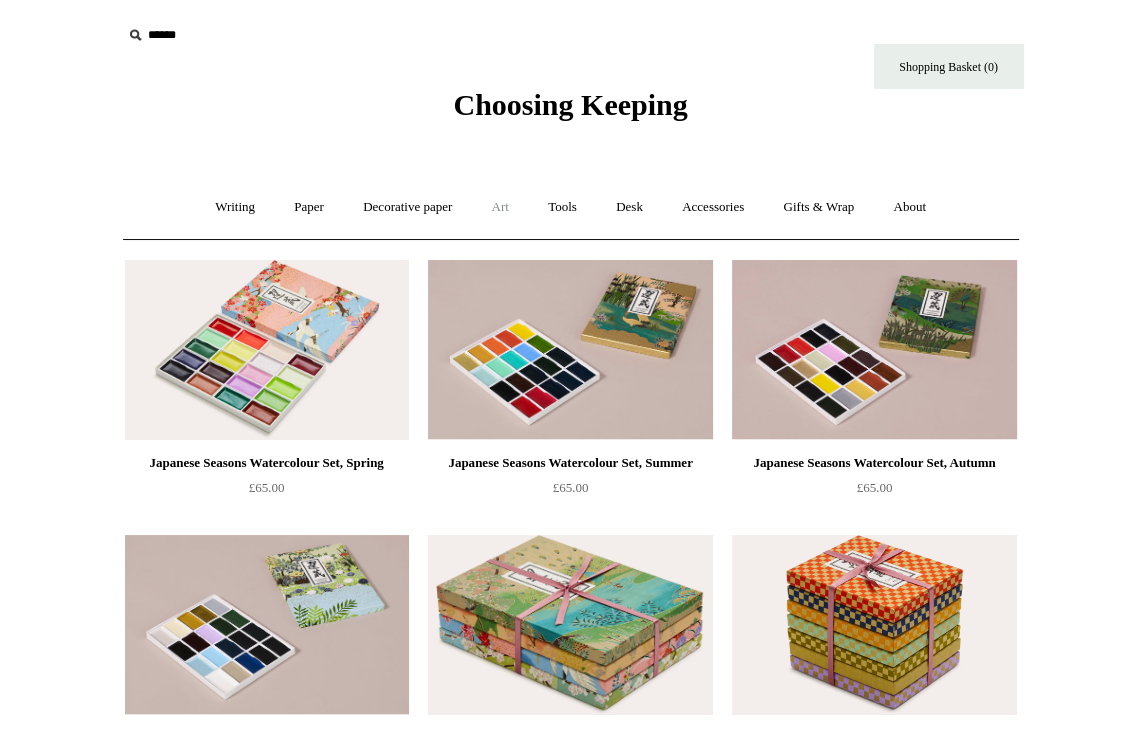 click on "Art +" at bounding box center [500, 207] 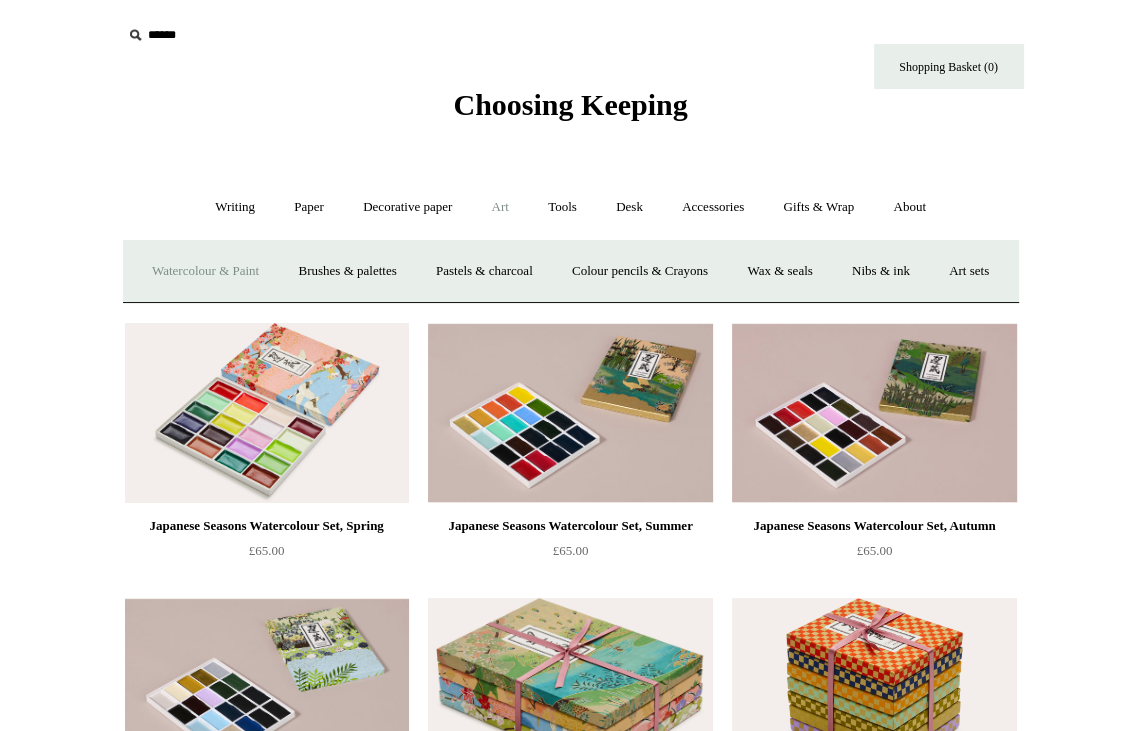 click on "Choosing Keeping" at bounding box center [570, 104] 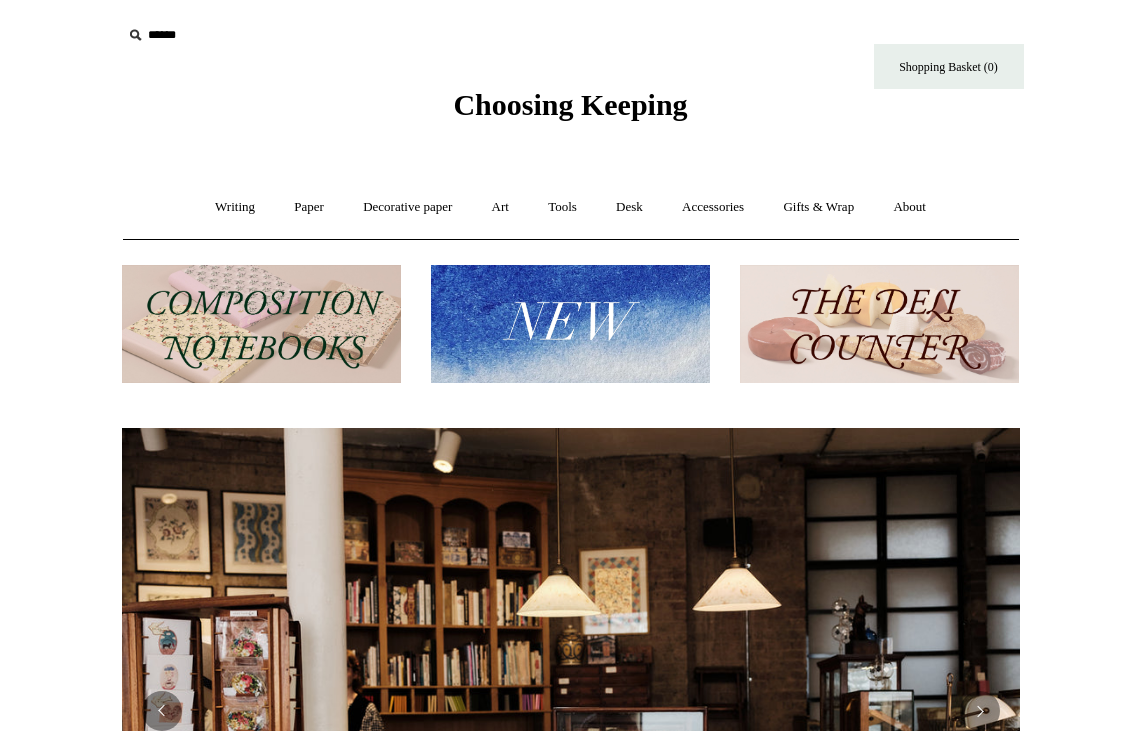 scroll, scrollTop: 0, scrollLeft: 0, axis: both 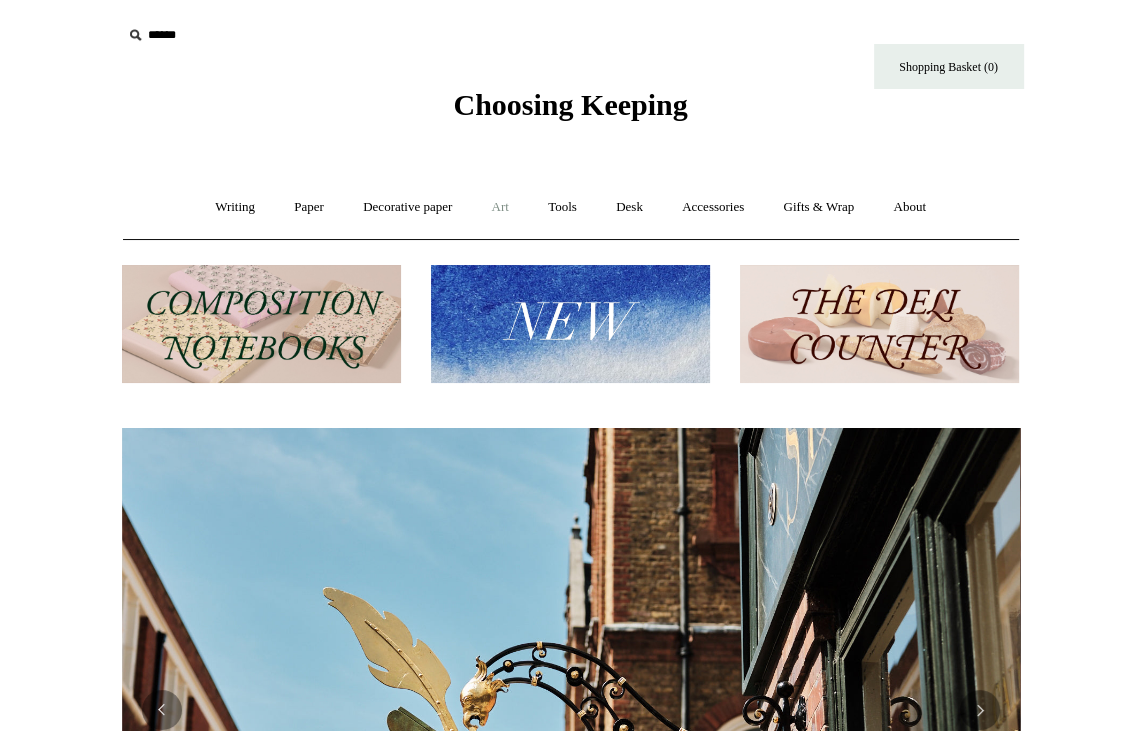 click on "Art +" at bounding box center (500, 207) 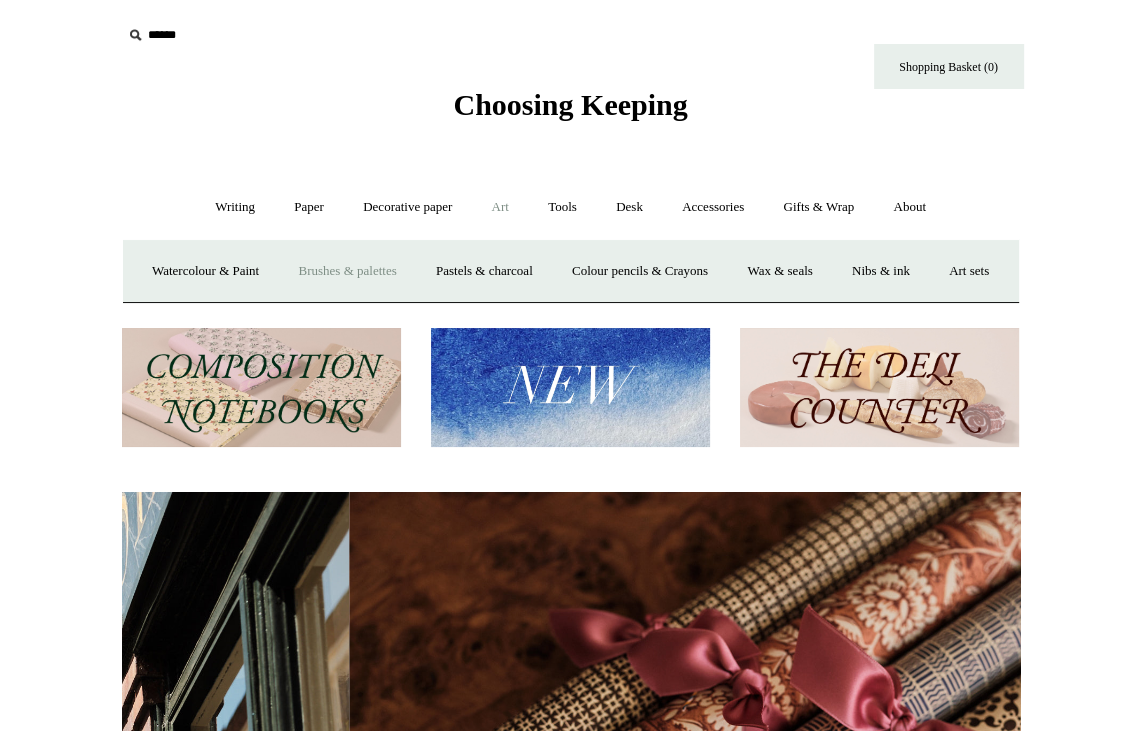 scroll, scrollTop: 0, scrollLeft: 1796, axis: horizontal 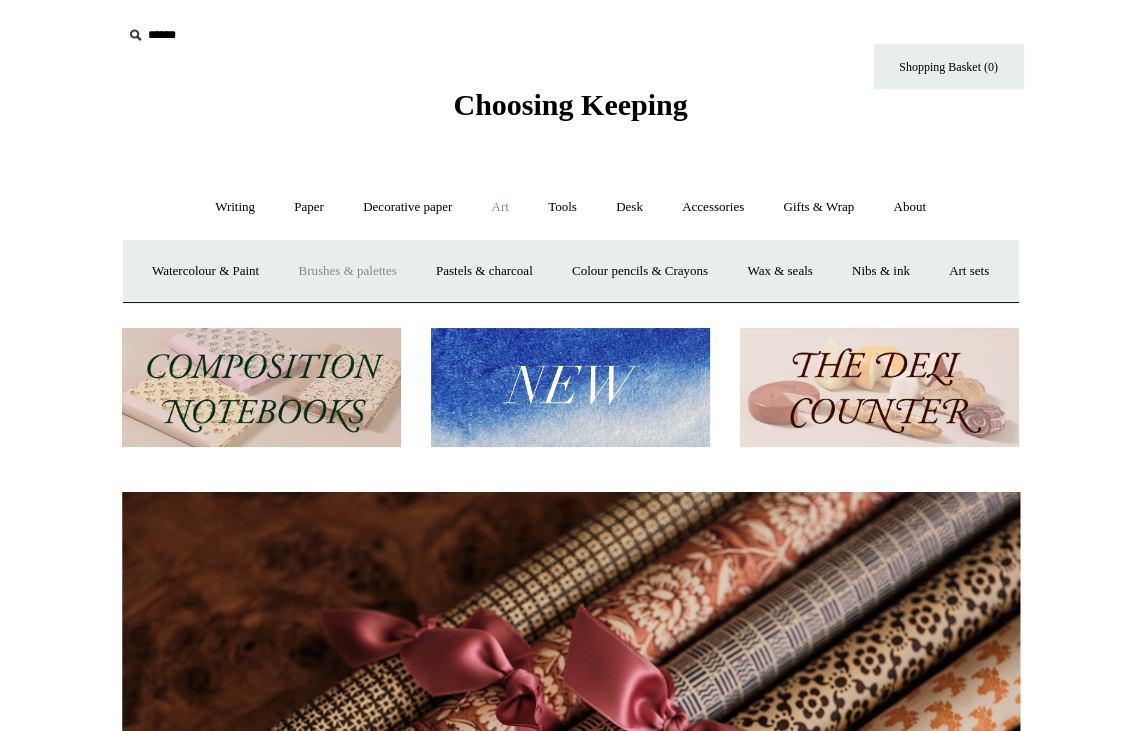 click on "Brushes & palettes" at bounding box center [347, 271] 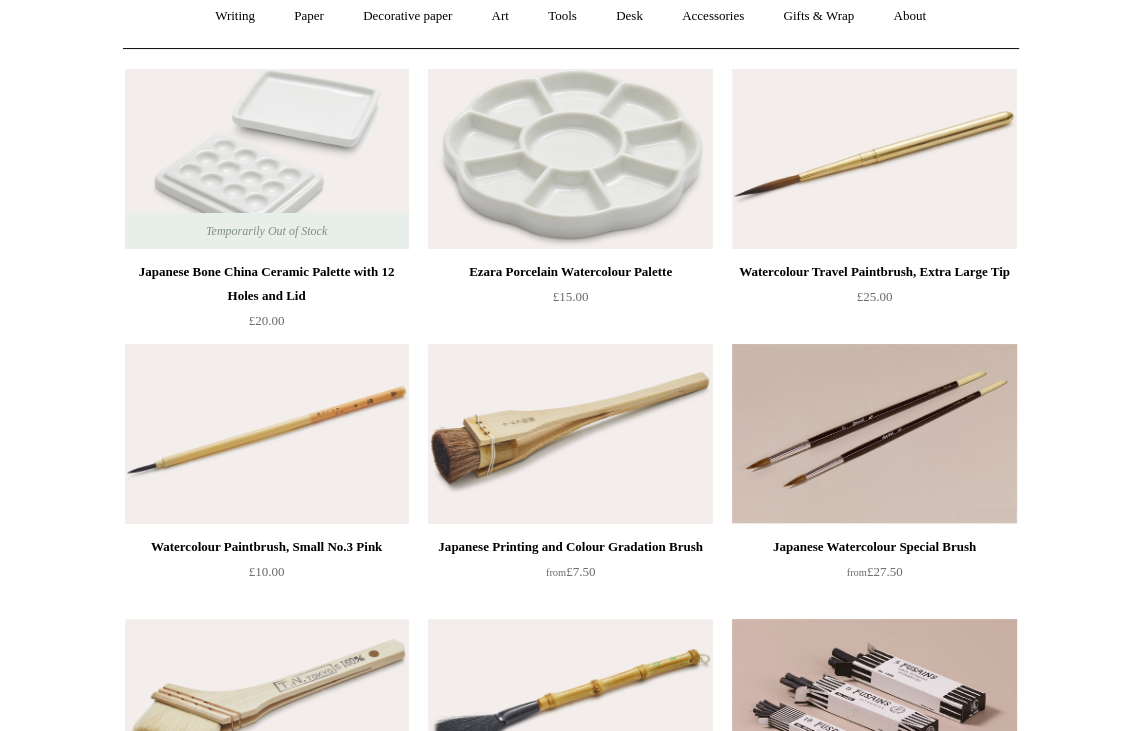 scroll, scrollTop: 200, scrollLeft: 0, axis: vertical 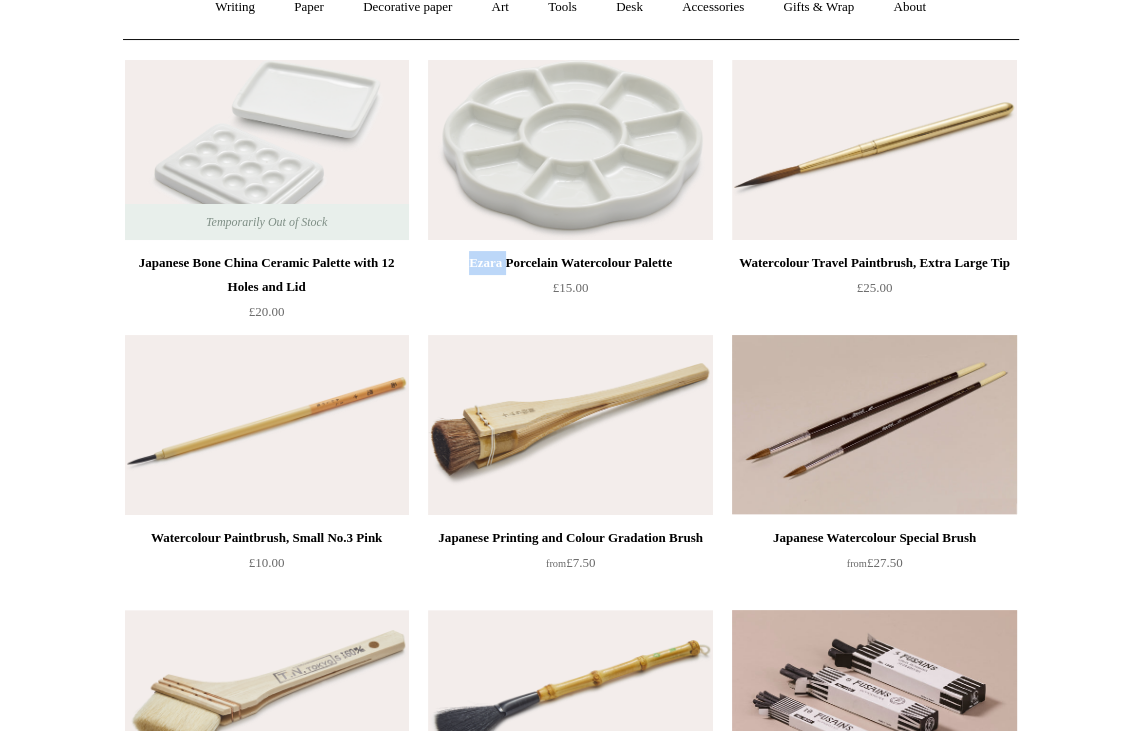 drag, startPoint x: 441, startPoint y: 262, endPoint x: 492, endPoint y: 267, distance: 51.24451 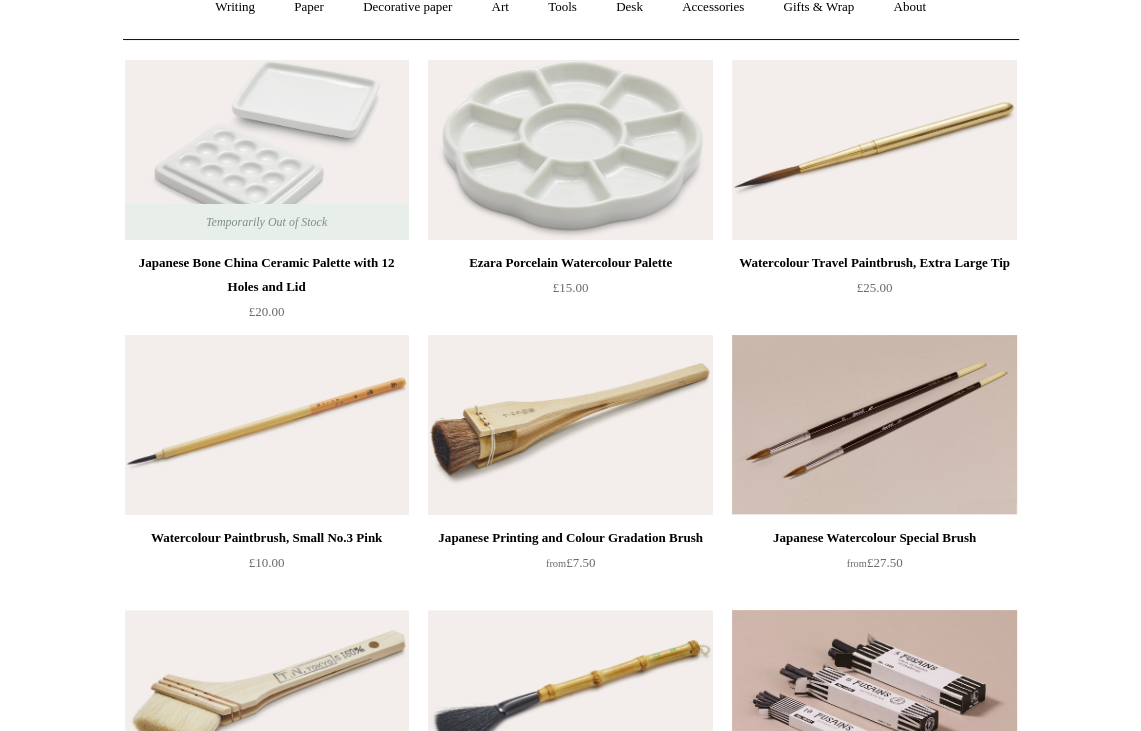 click on "Menu
Choosing Keeping
*
Shipping Information
Shopping Basket (0)
*
⤺
+ +" at bounding box center [570, 641] 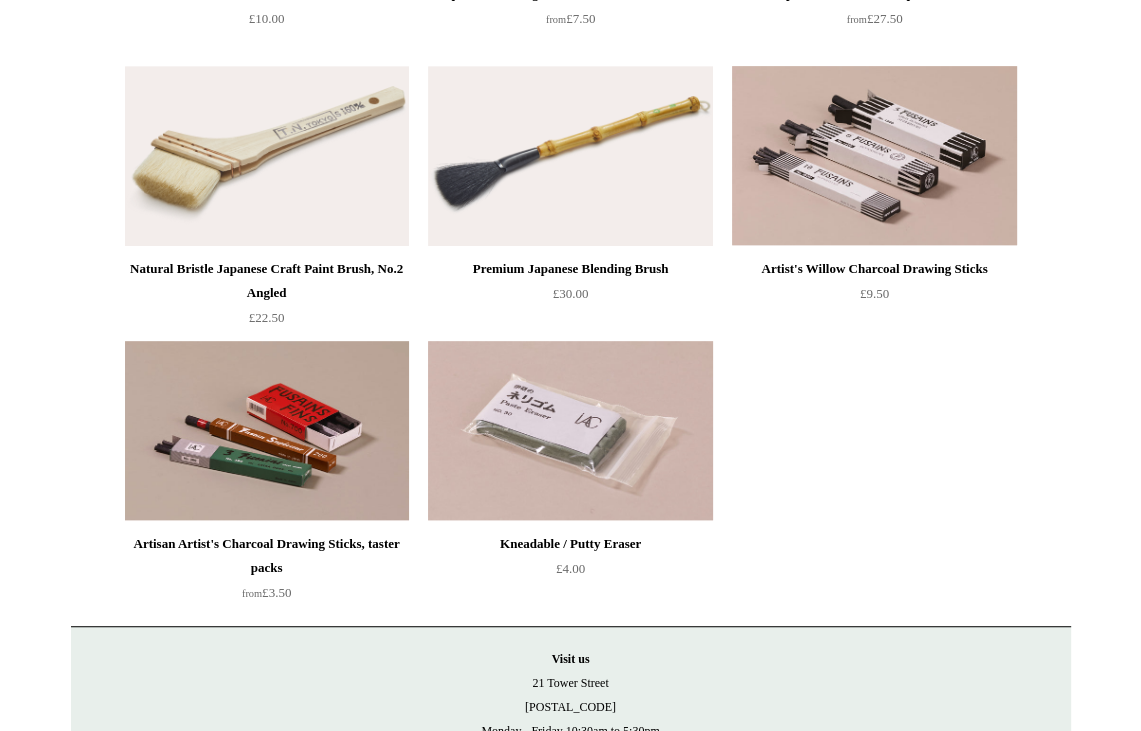 scroll, scrollTop: 800, scrollLeft: 0, axis: vertical 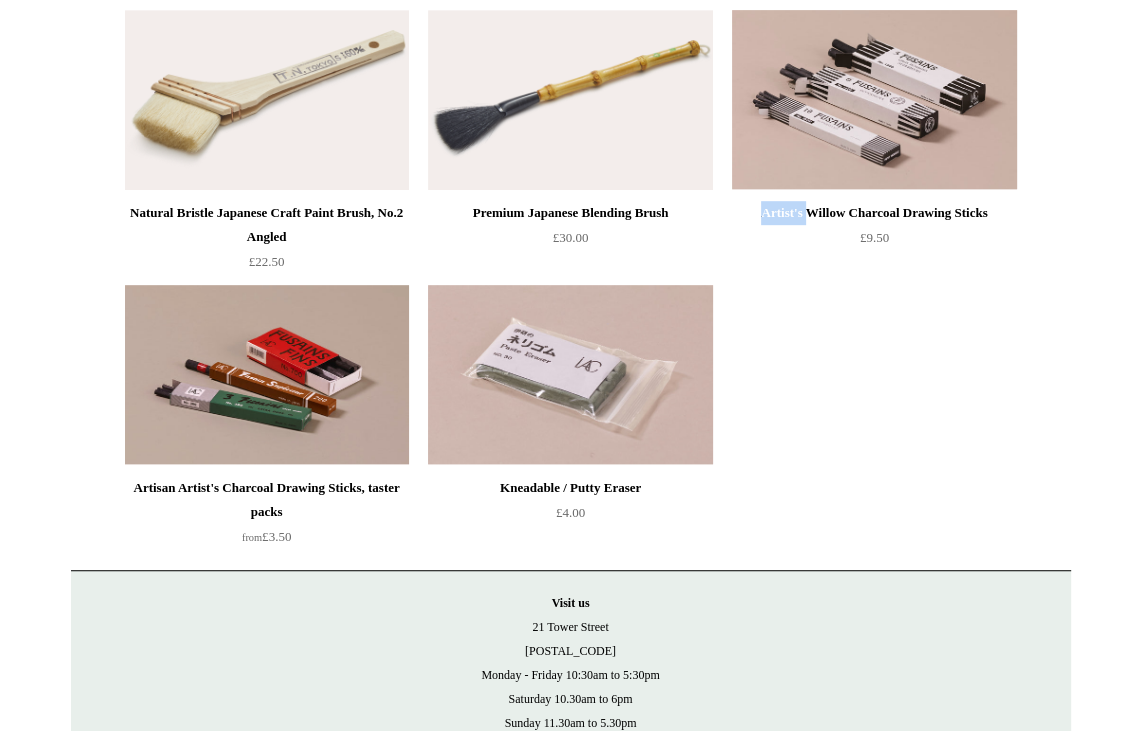drag, startPoint x: 732, startPoint y: 213, endPoint x: 791, endPoint y: 216, distance: 59.07622 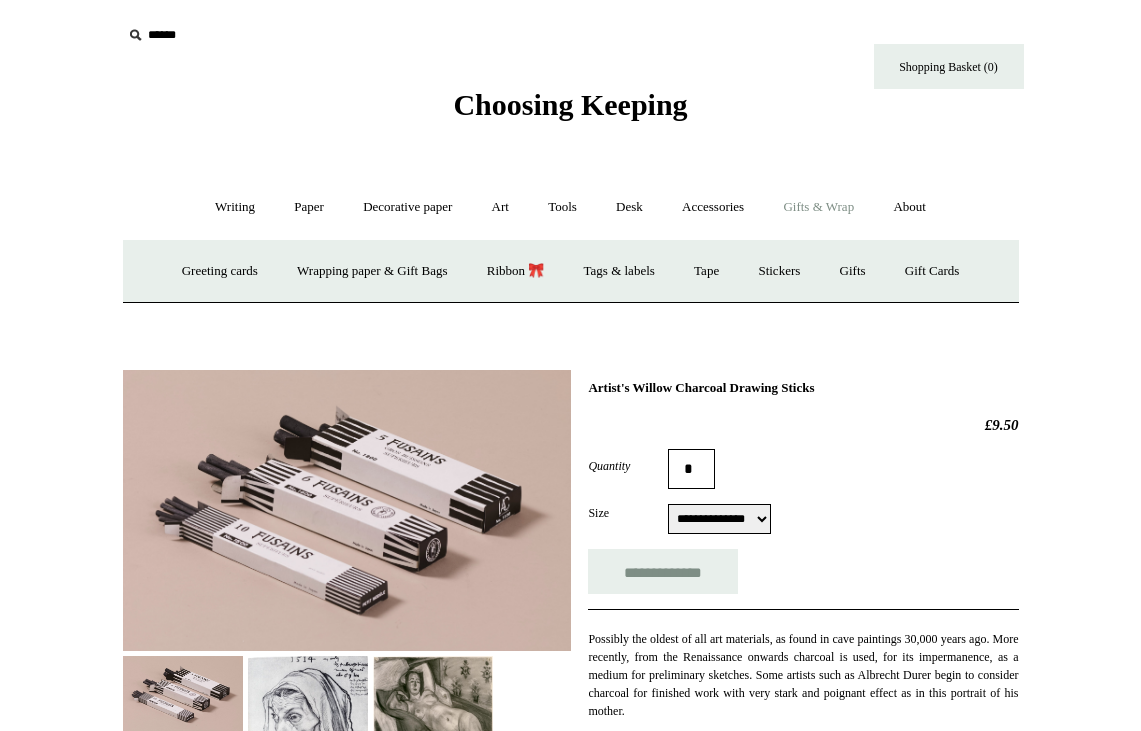 select on "**********" 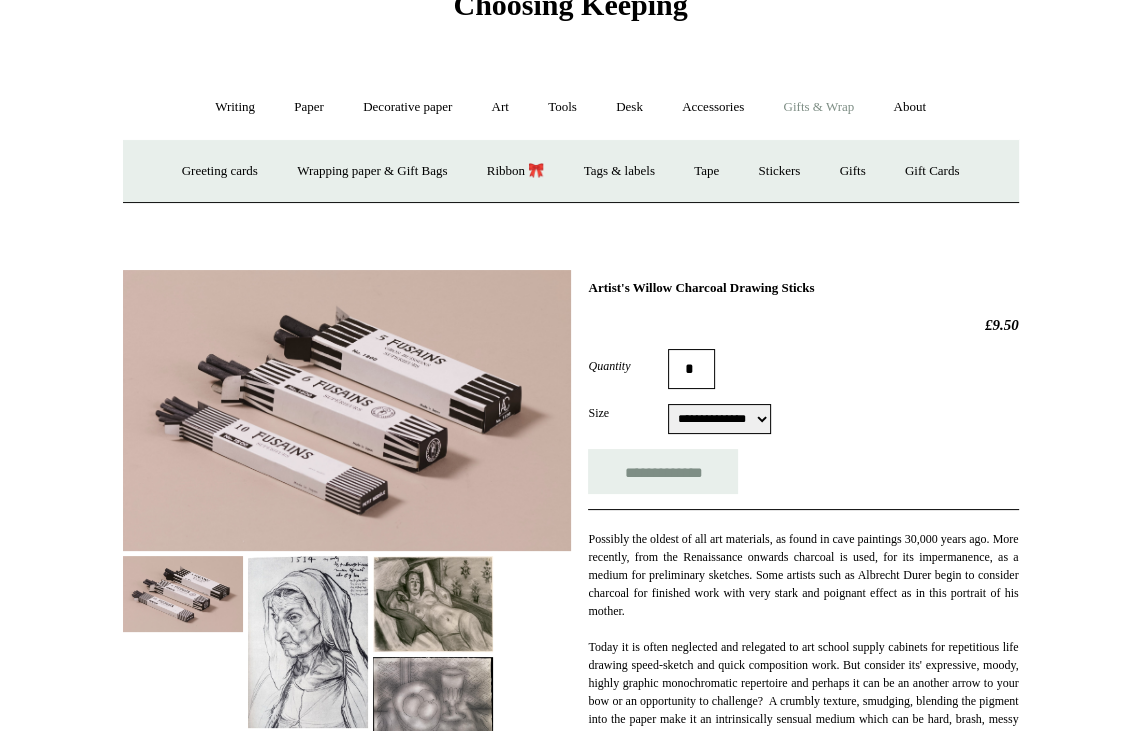 scroll, scrollTop: 100, scrollLeft: 0, axis: vertical 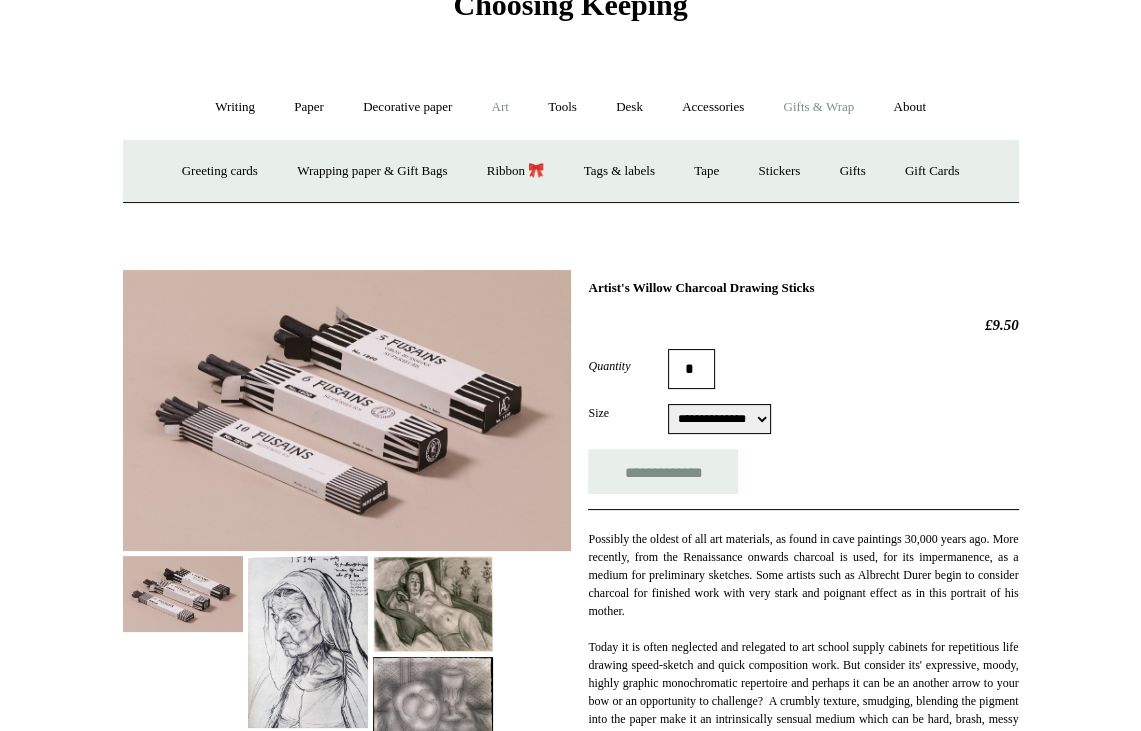 click on "Art +" at bounding box center (500, 107) 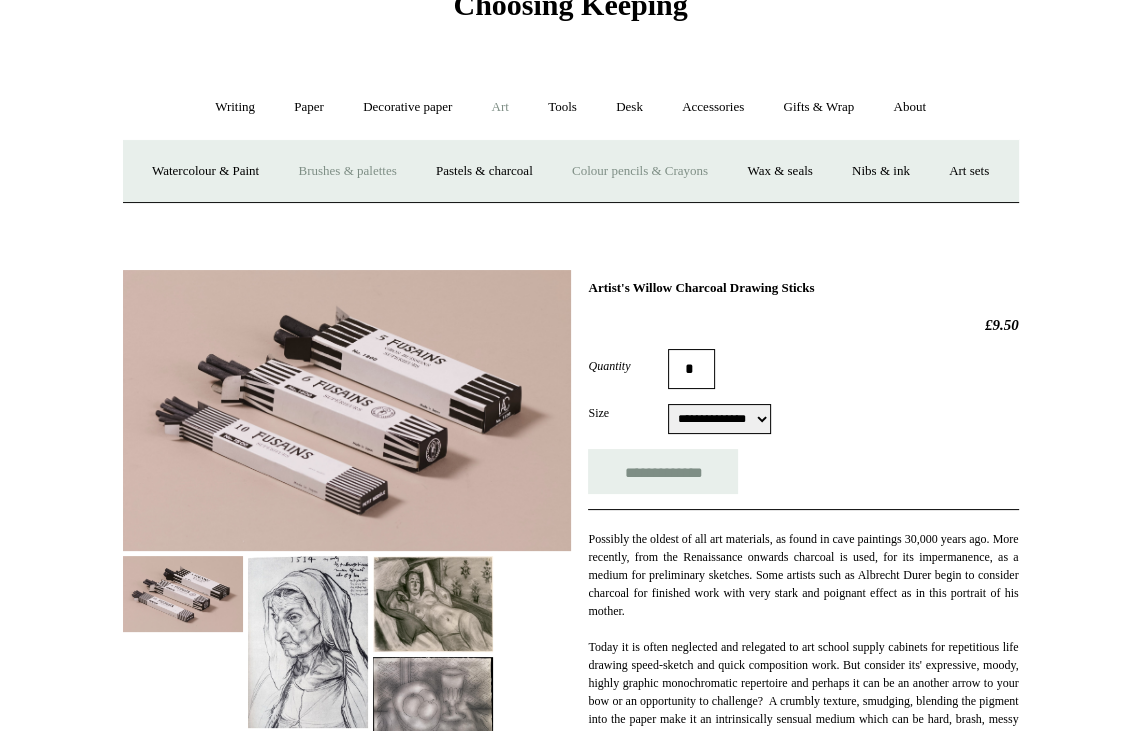 click on "Colour pencils & Crayons" at bounding box center (640, 171) 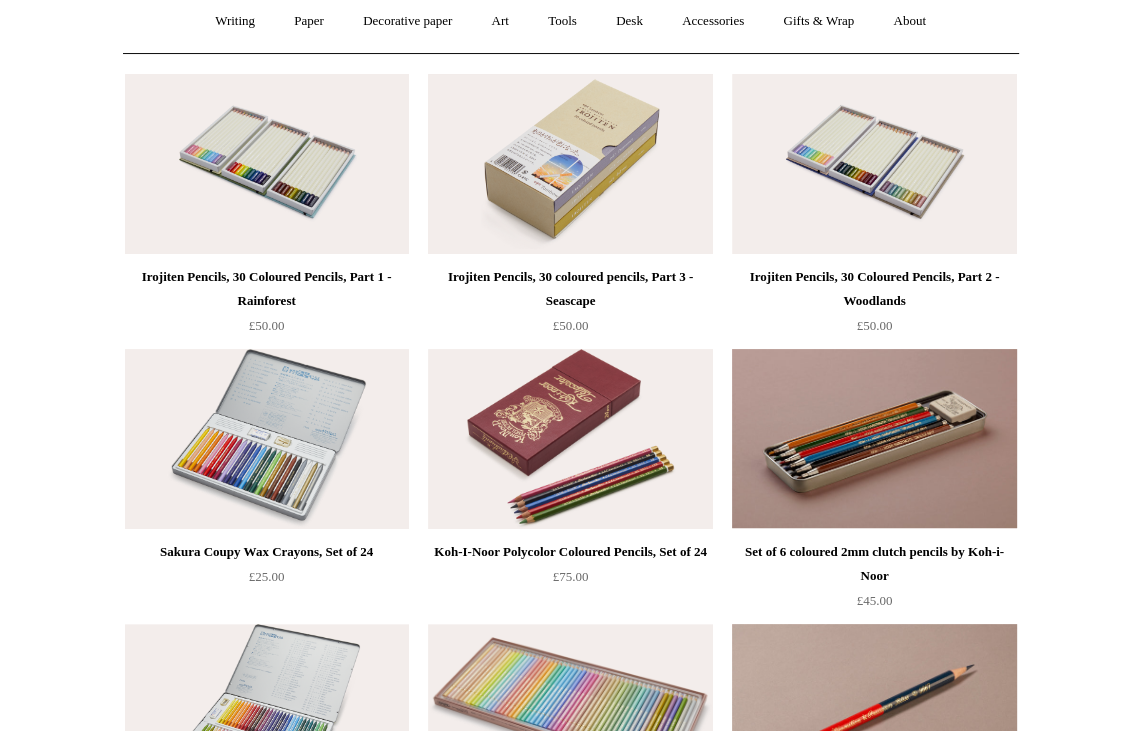 scroll, scrollTop: 200, scrollLeft: 0, axis: vertical 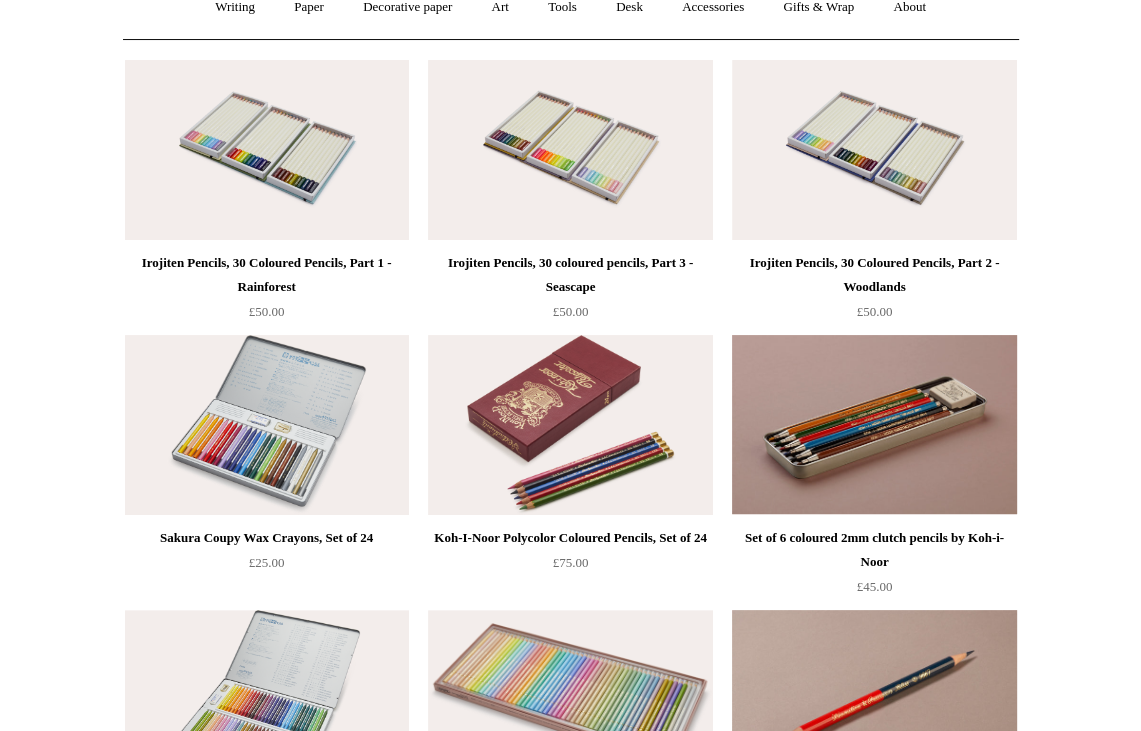 click on "Menu
Choosing Keeping
*
Shipping Information
Shopping Basket (0)
*
⤺
+ +" at bounding box center (570, 504) 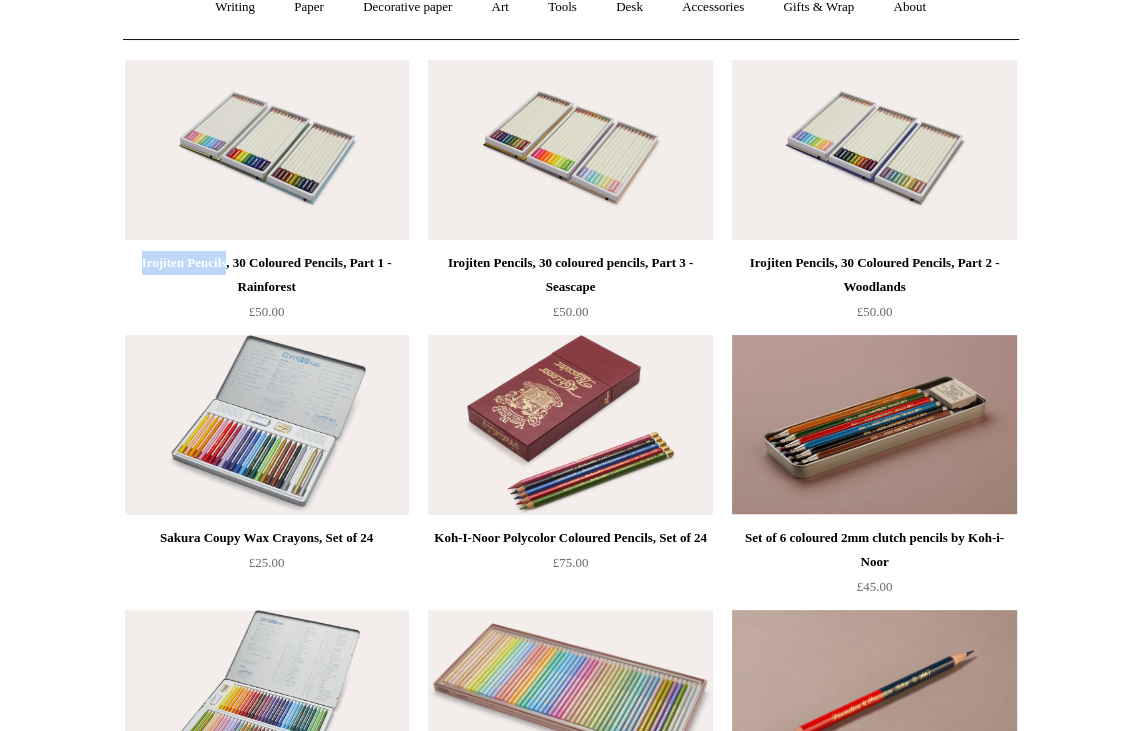 drag, startPoint x: 132, startPoint y: 264, endPoint x: 246, endPoint y: 261, distance: 114.03947 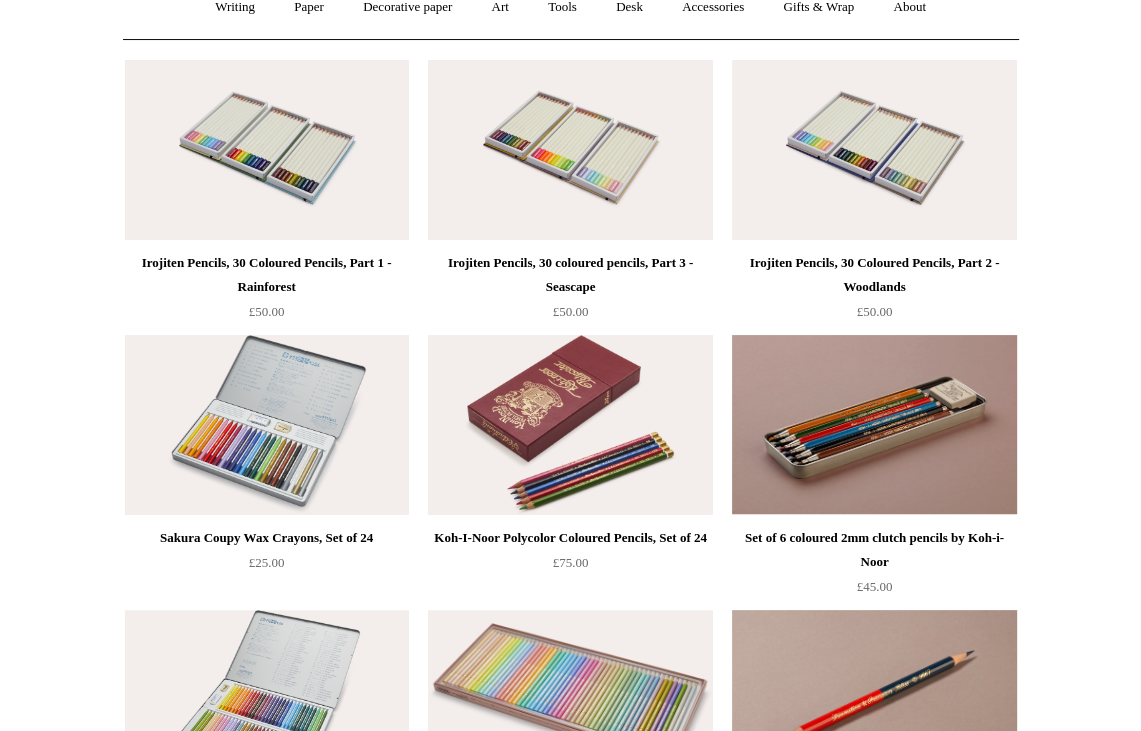 click on "Irojiten Pencils, 30 Coloured Pencils, Part 1 - Rainforest
£50.00" at bounding box center [594, 462] 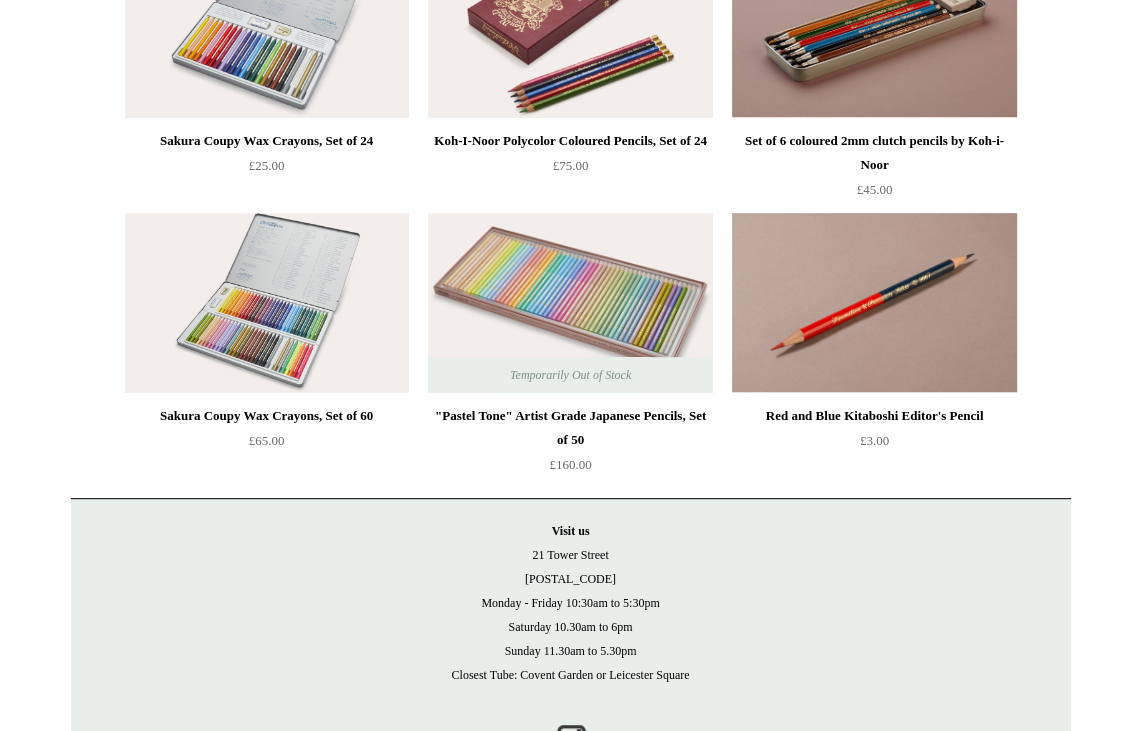 scroll, scrollTop: 600, scrollLeft: 0, axis: vertical 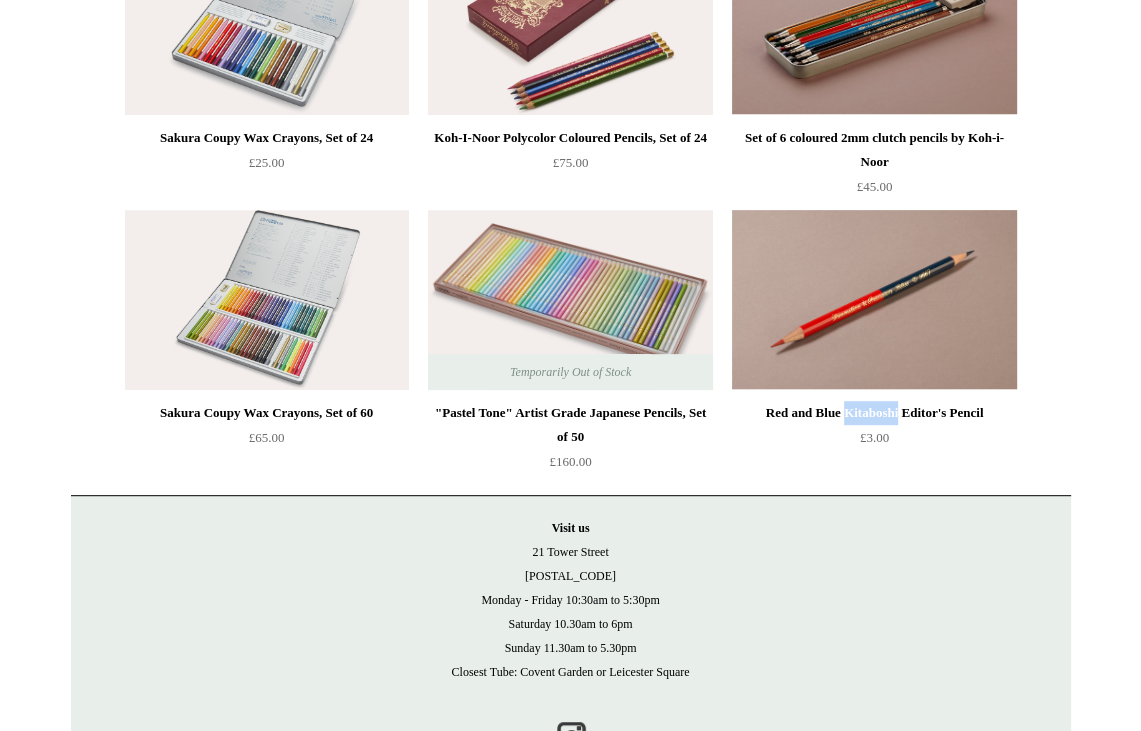 drag, startPoint x: 842, startPoint y: 420, endPoint x: 901, endPoint y: 416, distance: 59.135437 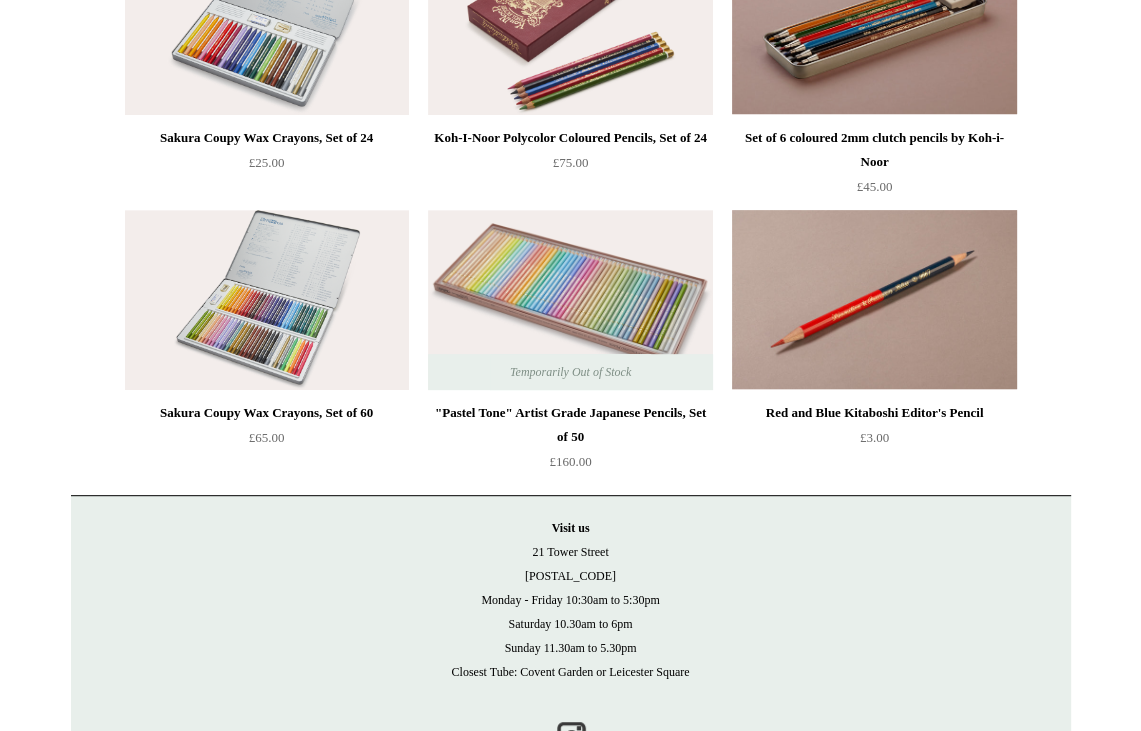 click on "Menu
Choosing Keeping
*
Shipping Information
Shopping Basket (0)
*
⤺
+ +" at bounding box center (570, 104) 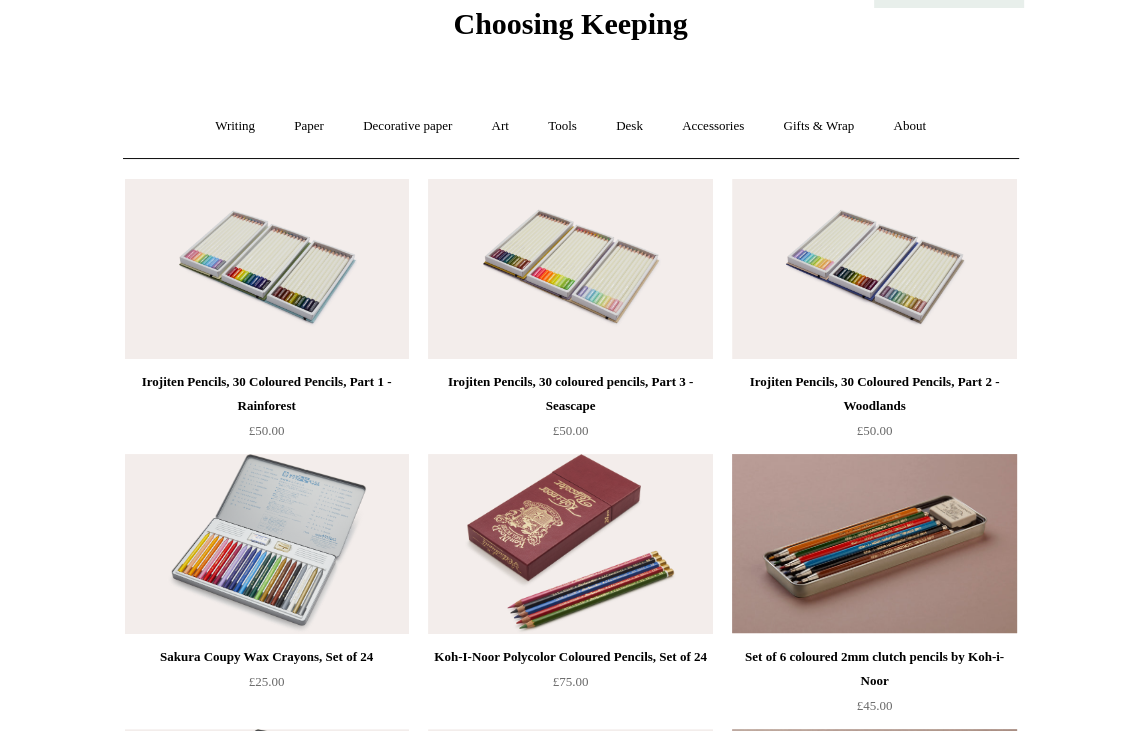scroll, scrollTop: 0, scrollLeft: 0, axis: both 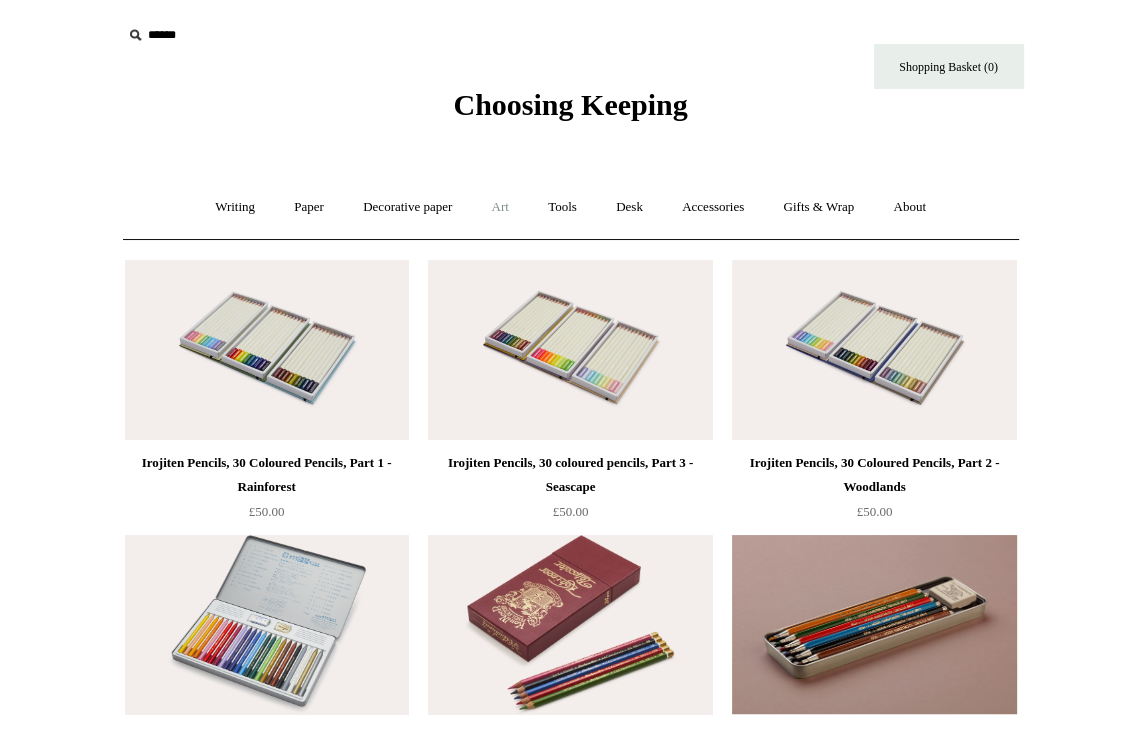 click on "Art +" at bounding box center [500, 207] 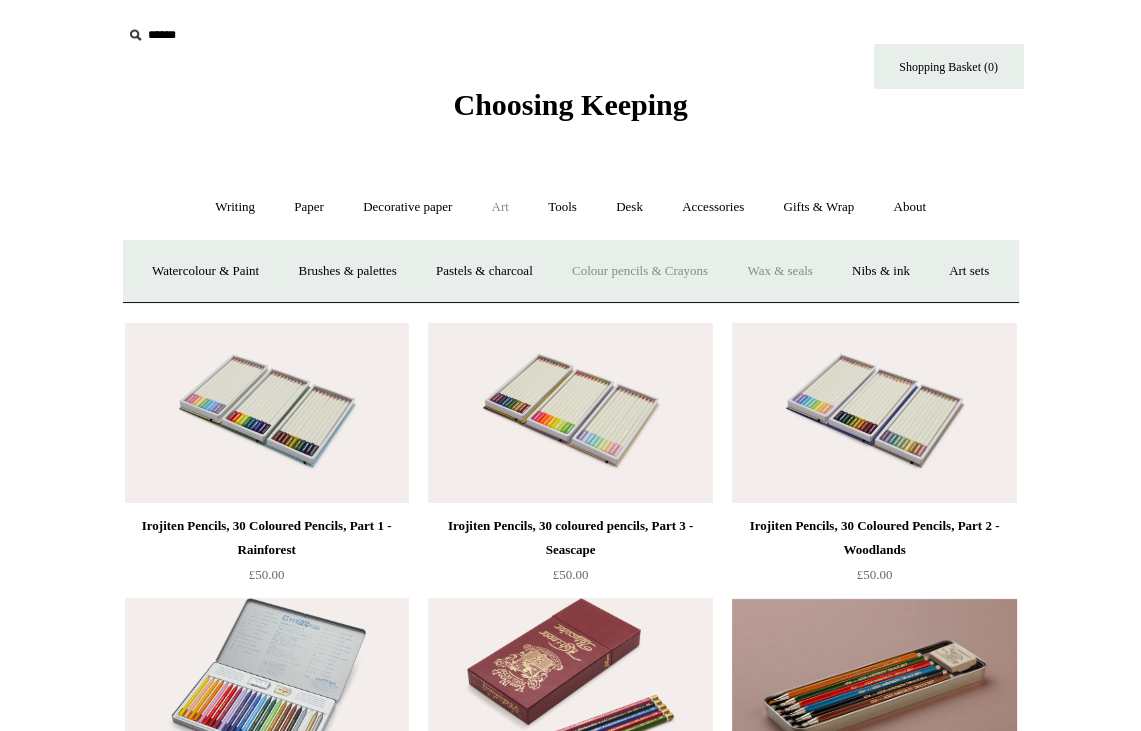 click on "Wax & seals" at bounding box center [779, 271] 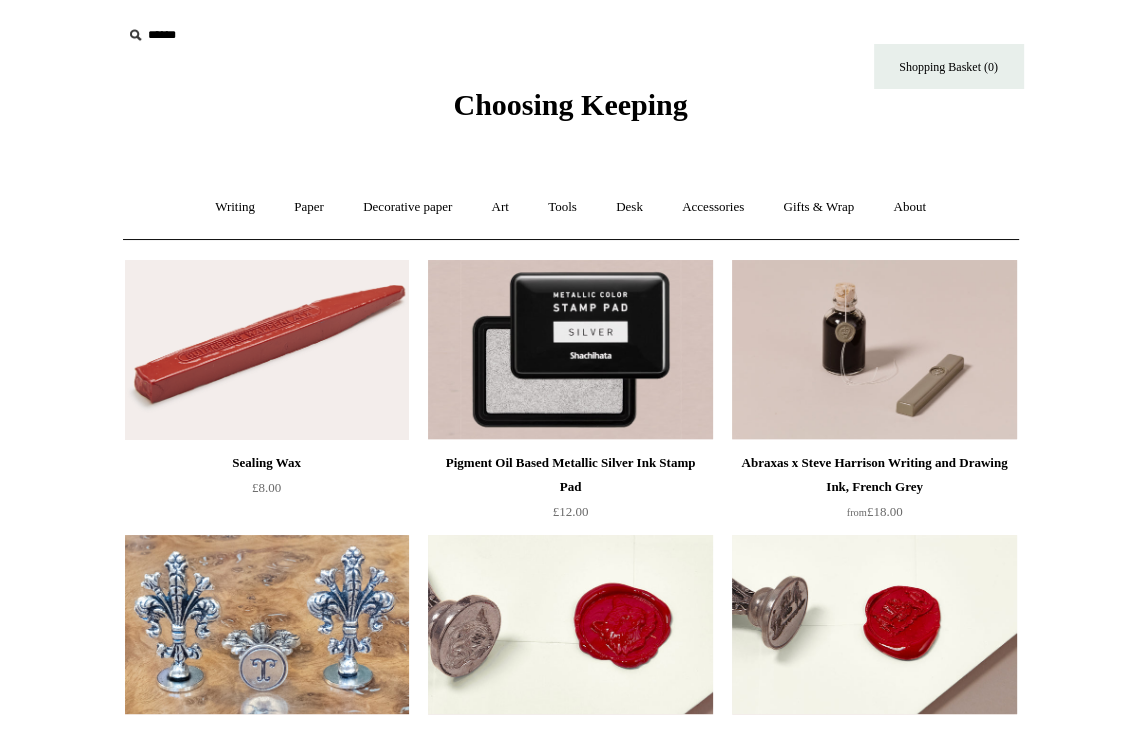 scroll, scrollTop: 0, scrollLeft: 0, axis: both 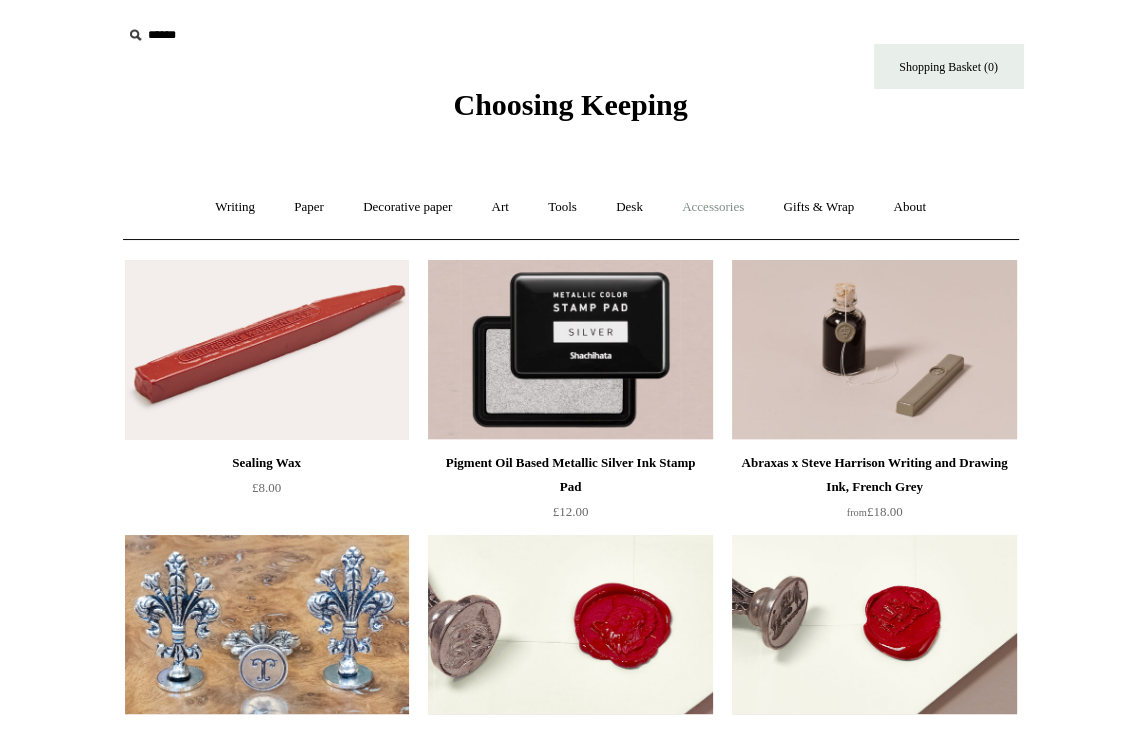 click on "Accessories +" at bounding box center [713, 207] 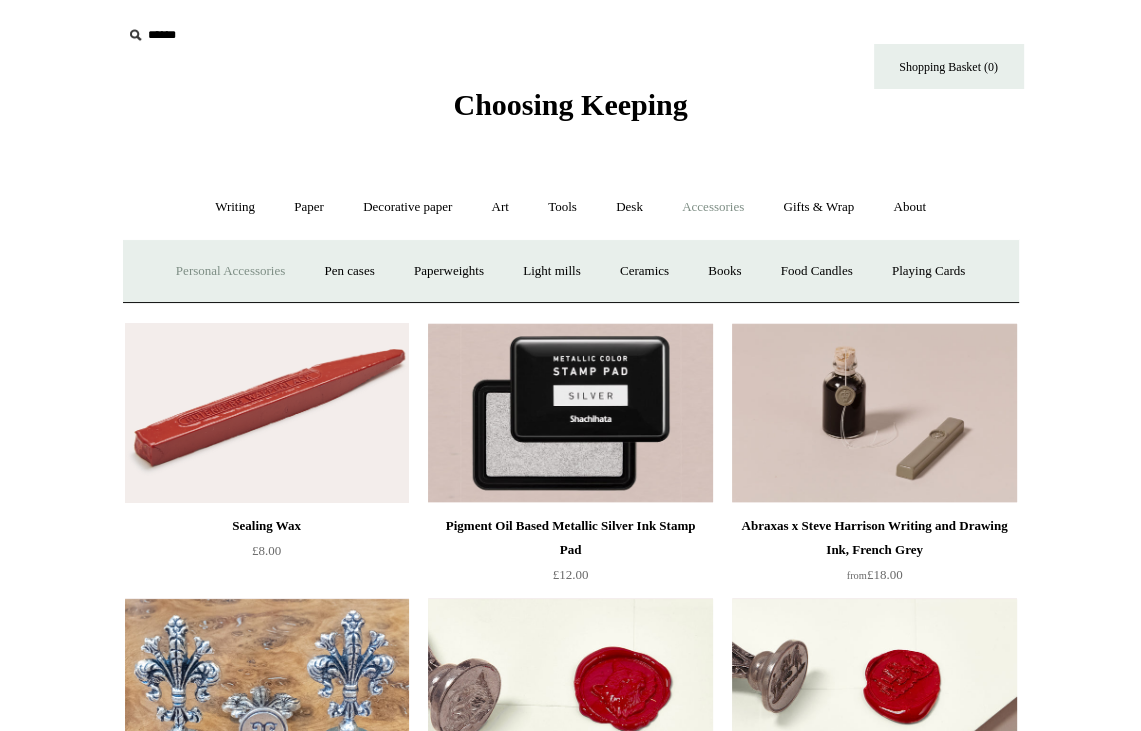 click on "Personal Accessories +" at bounding box center (230, 271) 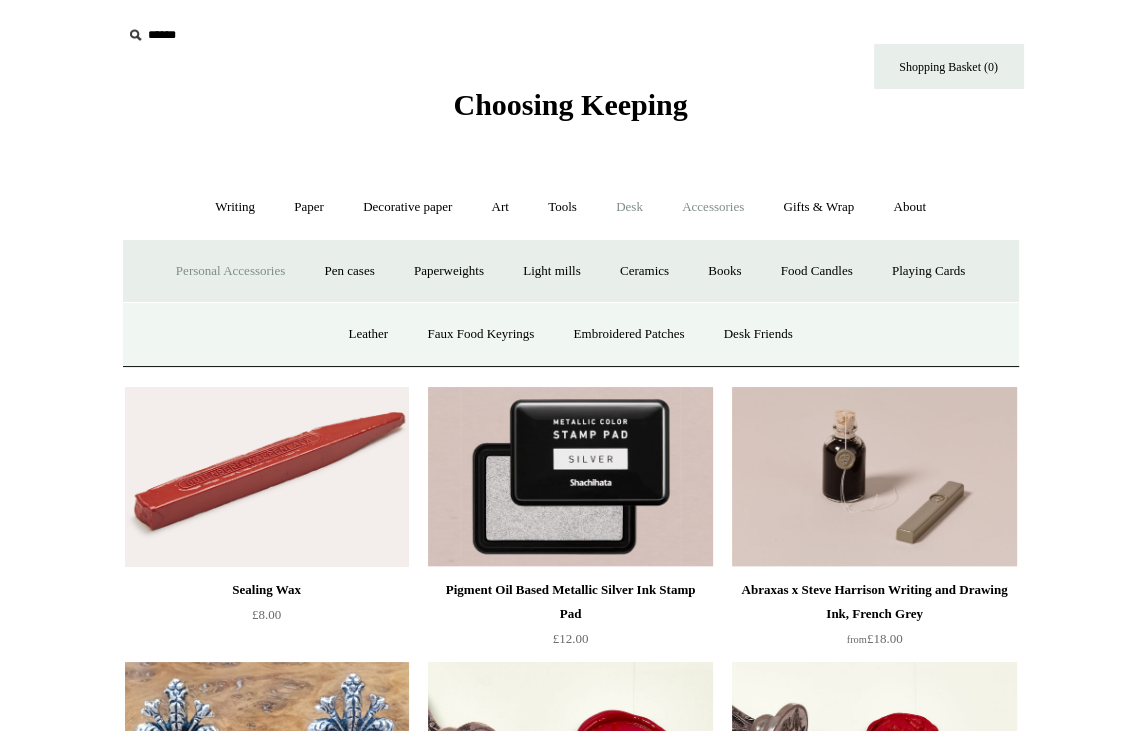 click on "Desk +" at bounding box center [629, 207] 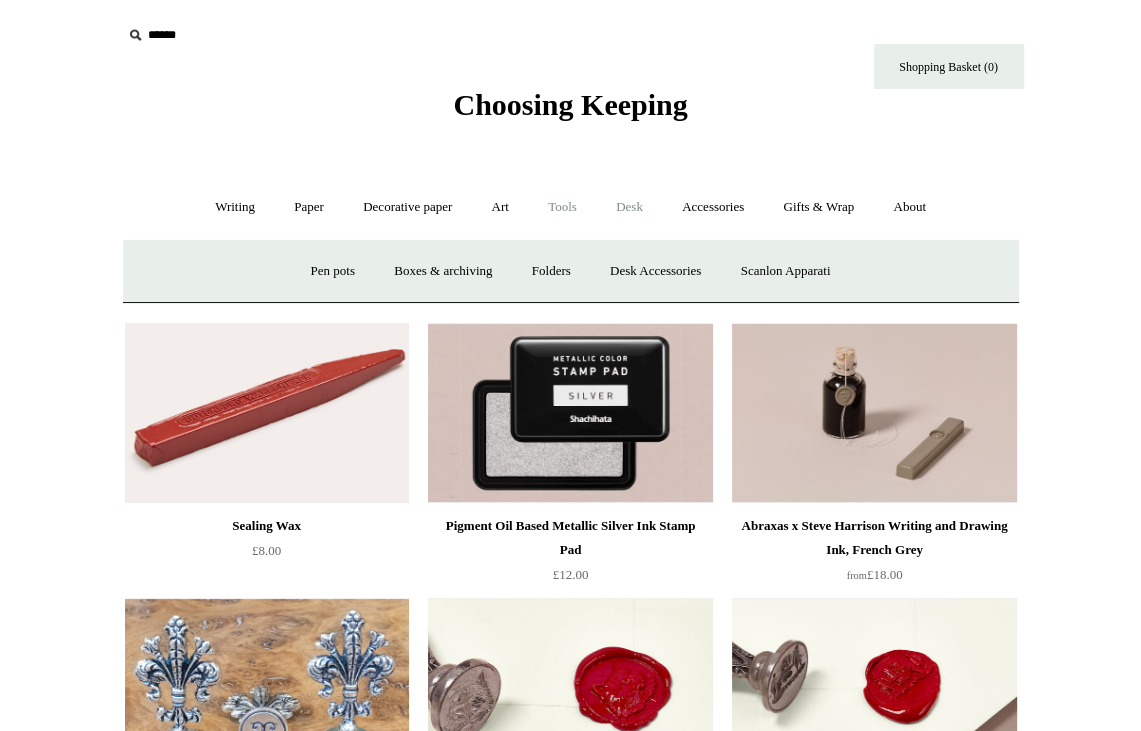 click on "Tools +" at bounding box center (562, 207) 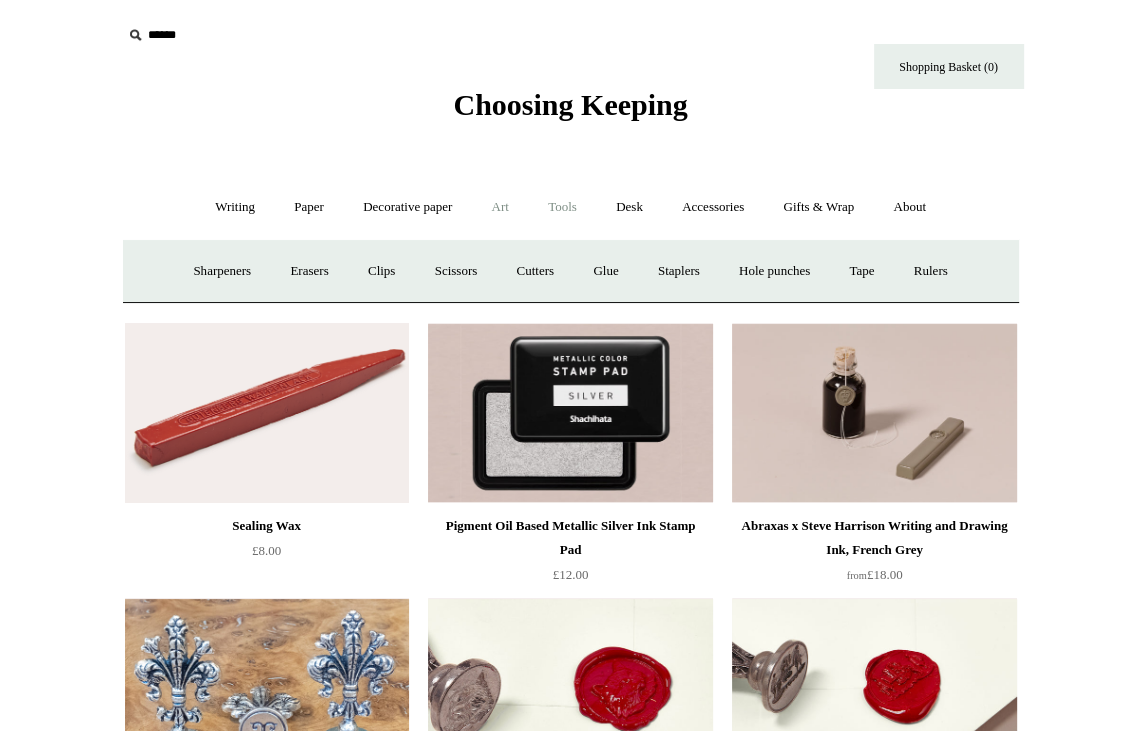 click on "Art +" at bounding box center (500, 207) 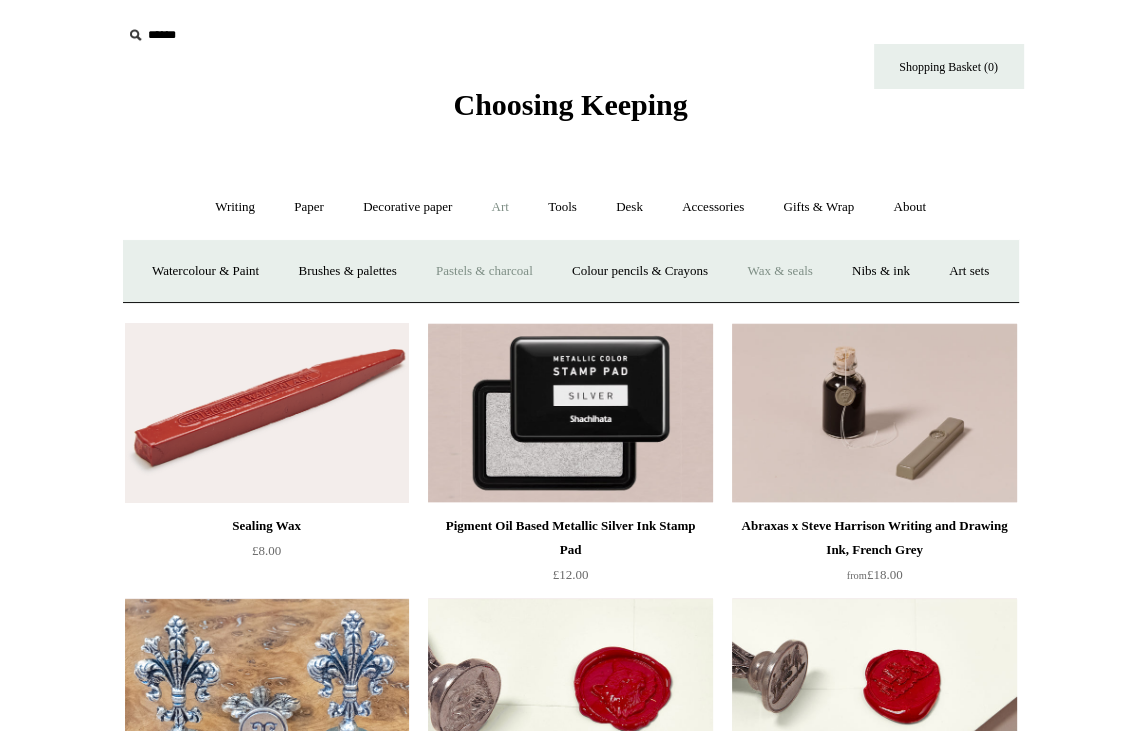 click on "Pastels & charcoal" at bounding box center (484, 271) 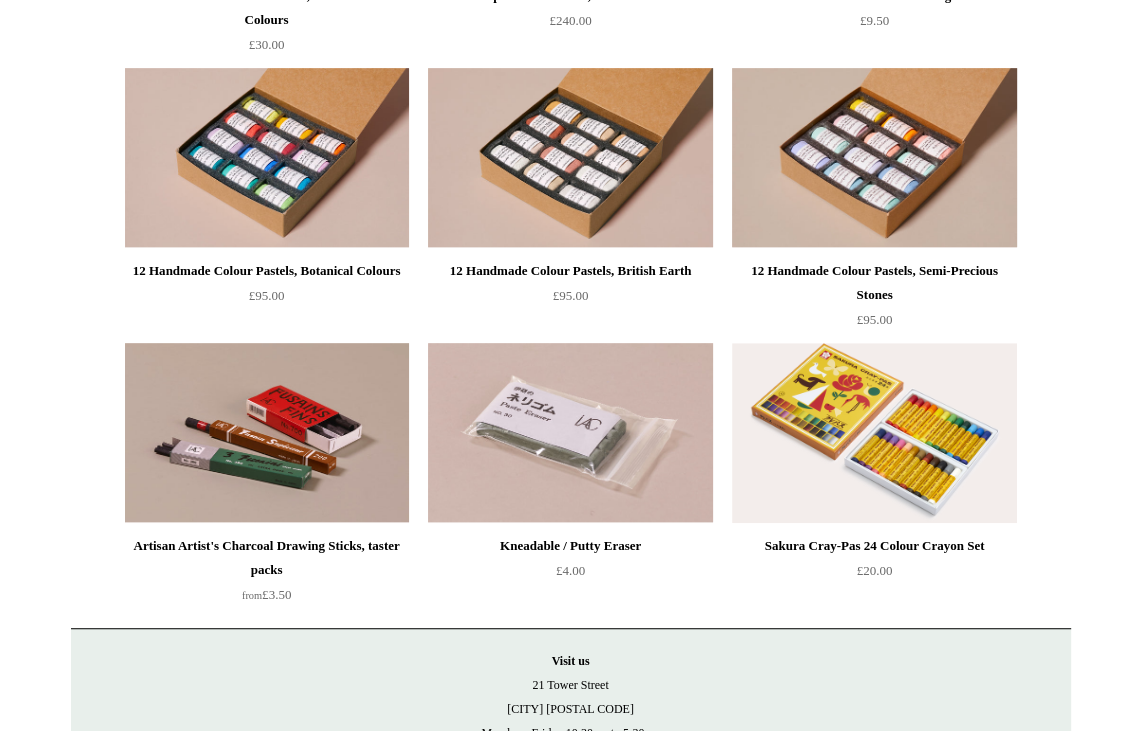 scroll, scrollTop: 800, scrollLeft: 0, axis: vertical 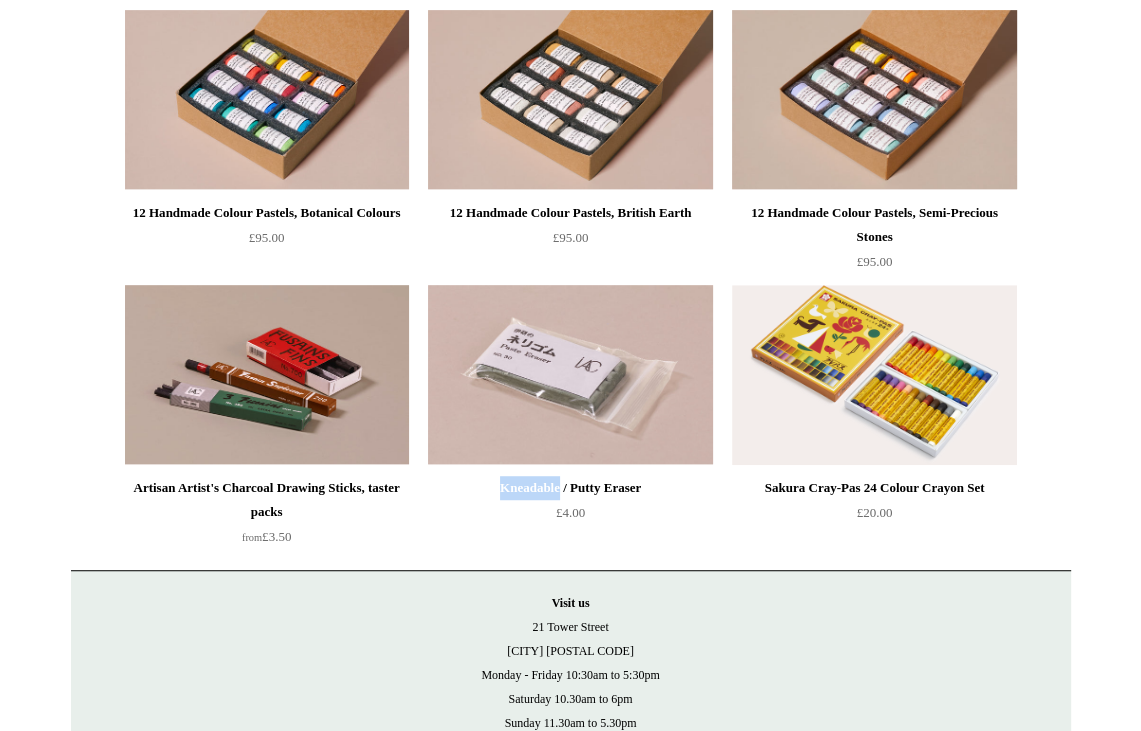 drag, startPoint x: 478, startPoint y: 498, endPoint x: 558, endPoint y: 496, distance: 80.024994 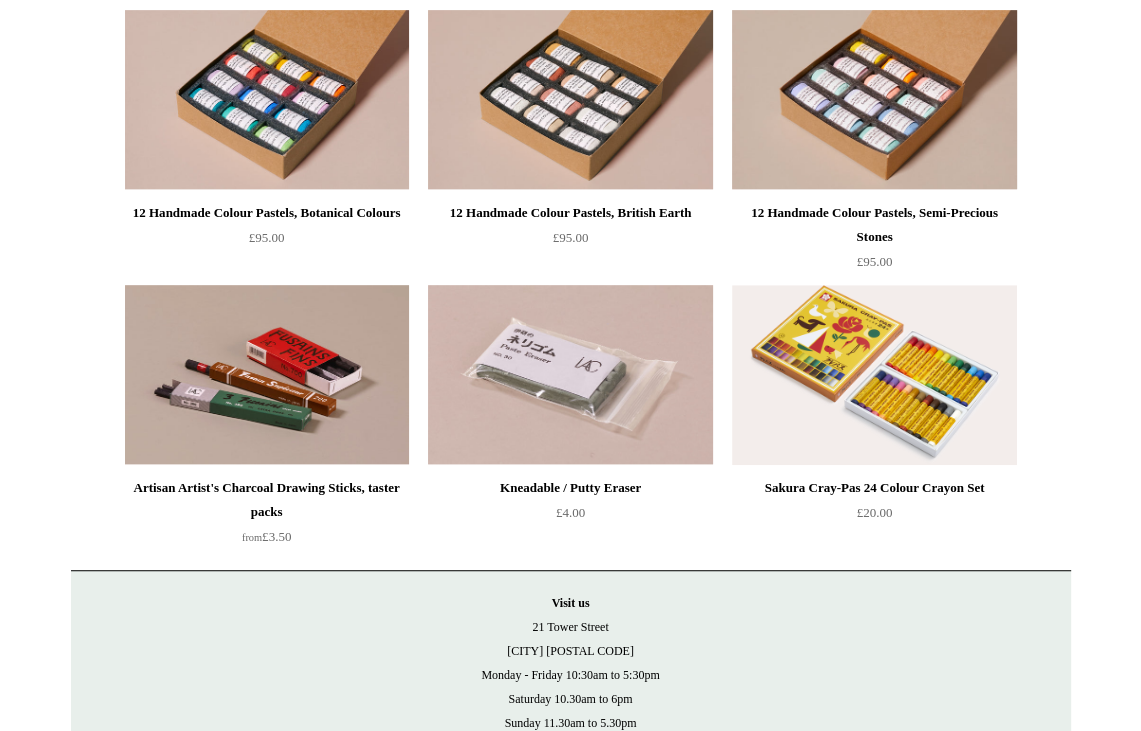 click on "Menu
Choosing Keeping
*
Shipping Information
Shopping Basket (0)
*
⤺
+ +" at bounding box center [570, 41] 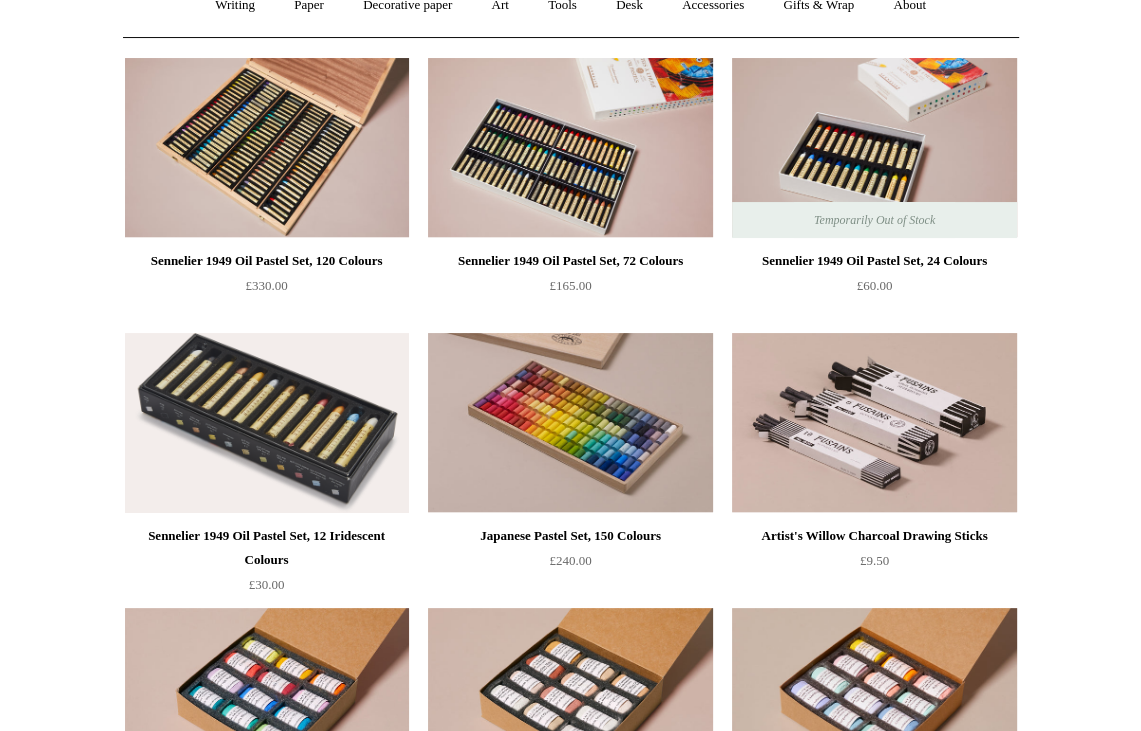 scroll, scrollTop: 200, scrollLeft: 0, axis: vertical 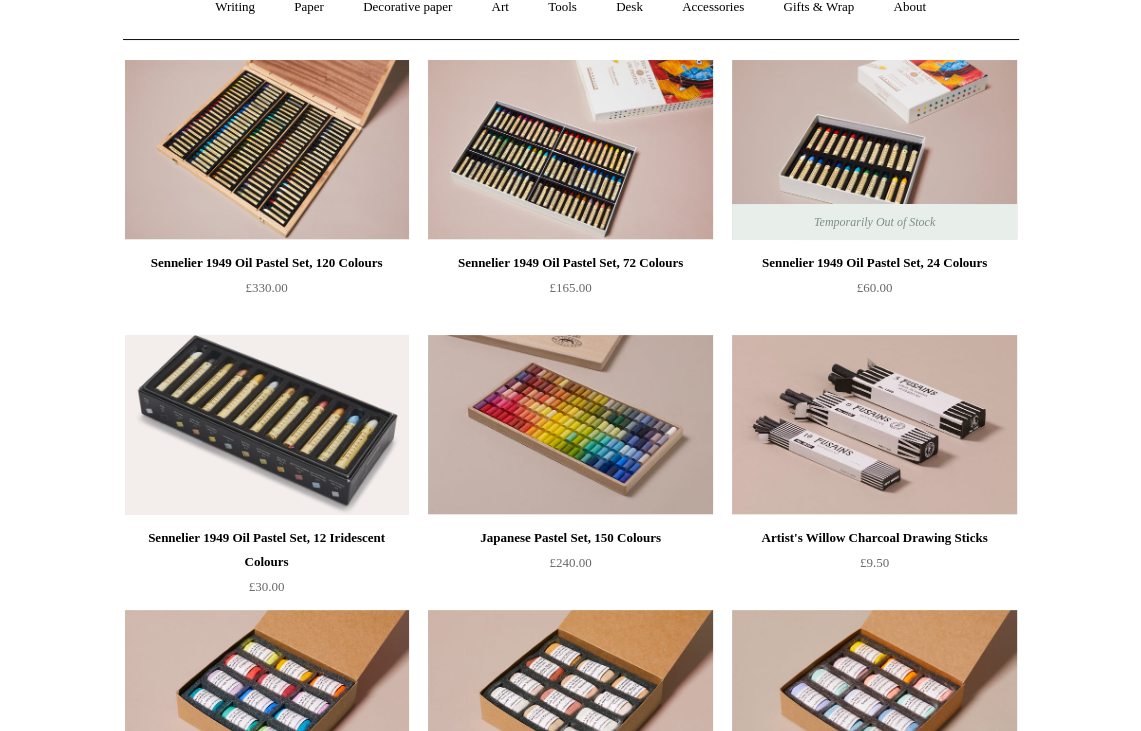 click on "Artist's Willow Charcoal Drawing Sticks
£9.50" at bounding box center (874, 550) 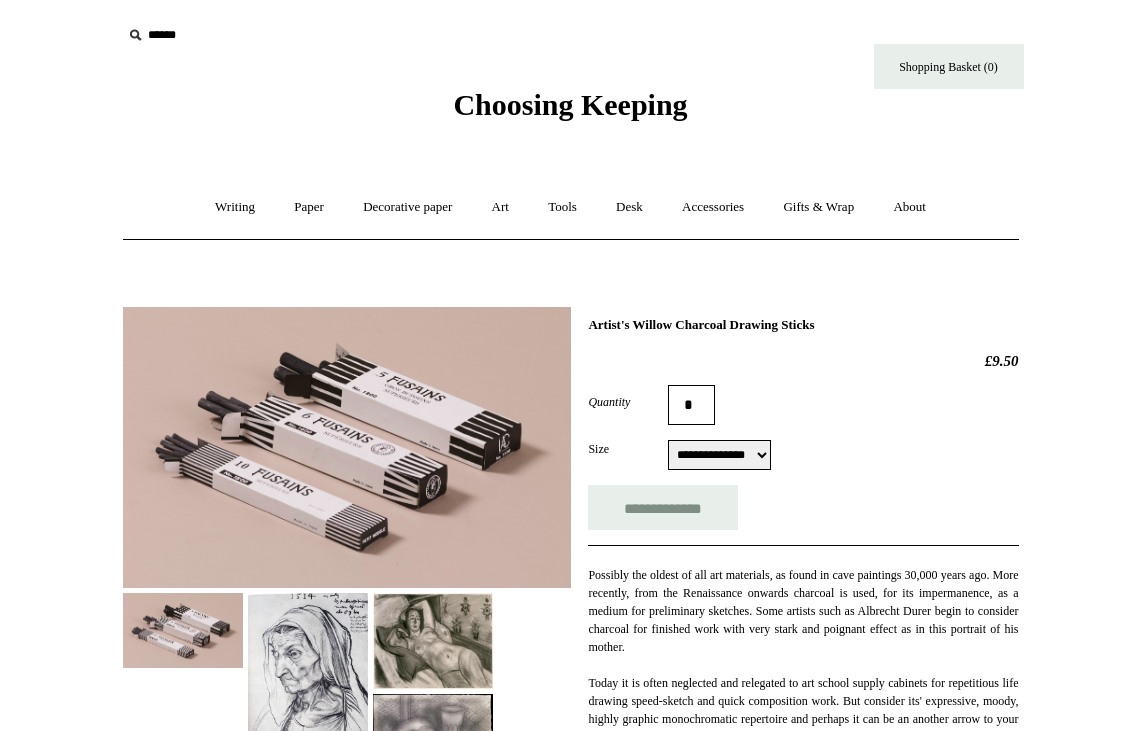 select on "**********" 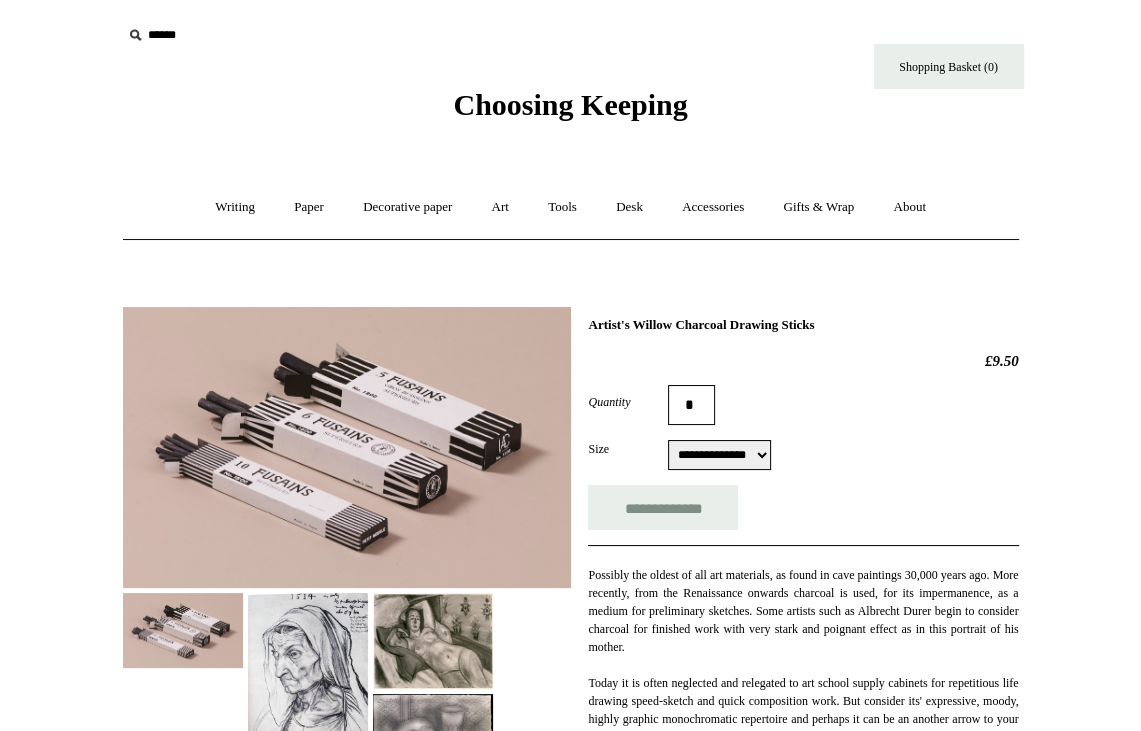 click on "Possibly the oldest of all art materials, as found in cave paintings 30,000 years ago. More recently, from the Renaissance onwards charcoal is used, for its impermanence, as a medium for preliminary sketches. Some artists such as [FIRST] [LAST] begin to consider charcoal for finished work with very stark and poignant effect as in this portrait of his mother. Today it is often neglected and relegated to art school supply cabinets for repetitious life drawing speed-sketch and quick composition work. But consider its' expressive, moody, highly graphic monochromatic repertoire and perhaps it can be an another arrow to your bow or an opportunity to challenge? A crumbly texture, smudging, blending the pigment into the paper make it an intrinsically sensual medium which can be hard, brash, messy and bold - or soft, finely sculpted for a highly finished texture. Finally no pencil, however soft, can compete with the depth of blackness achieved from charcoal - another compelling USP.
Consider buying a )" at bounding box center (803, 840) 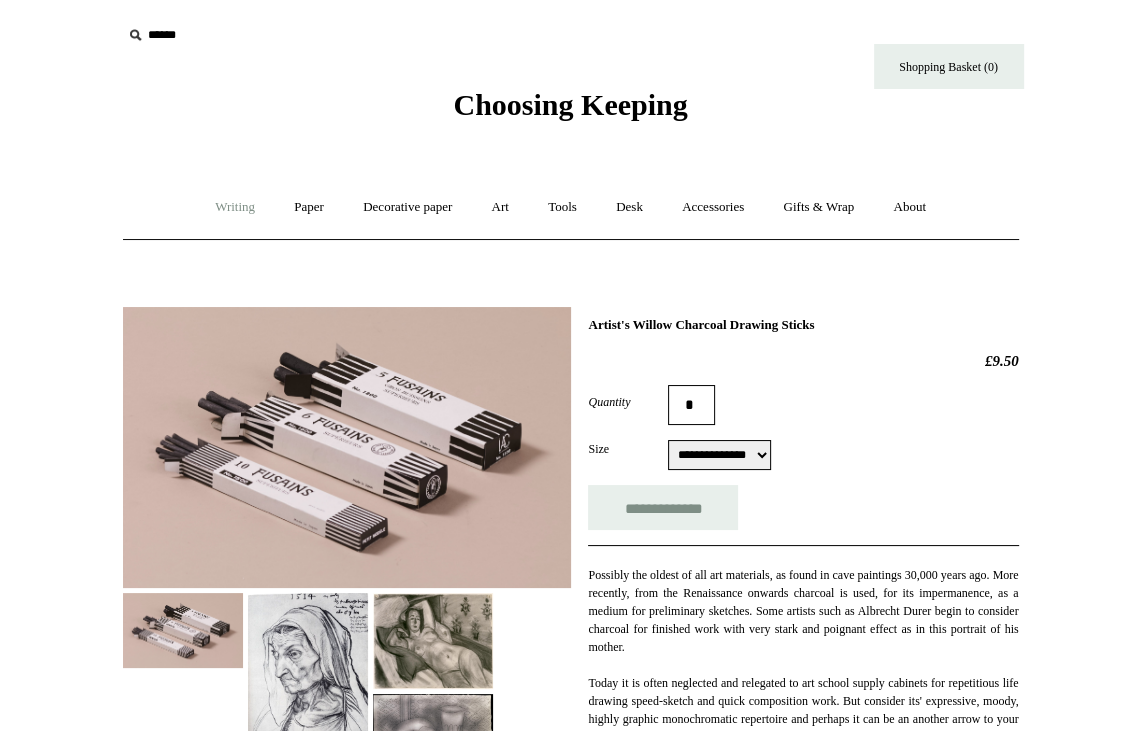 click on "Writing +" at bounding box center [235, 207] 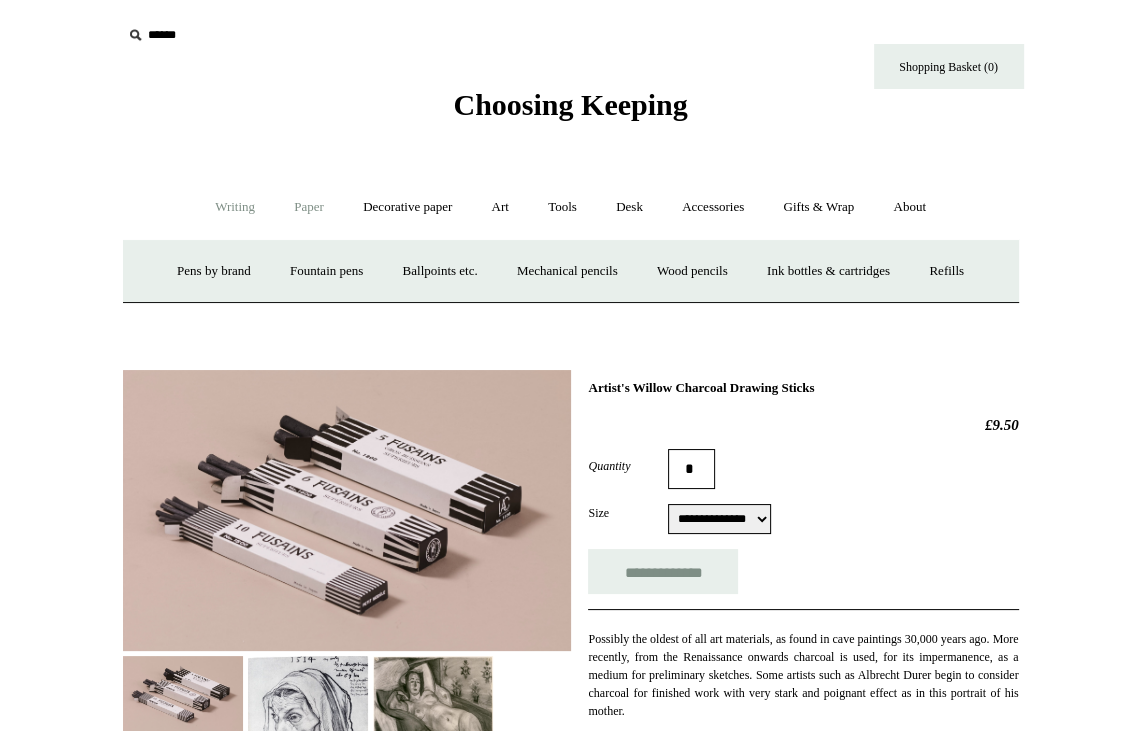 click on "Paper +" at bounding box center [309, 207] 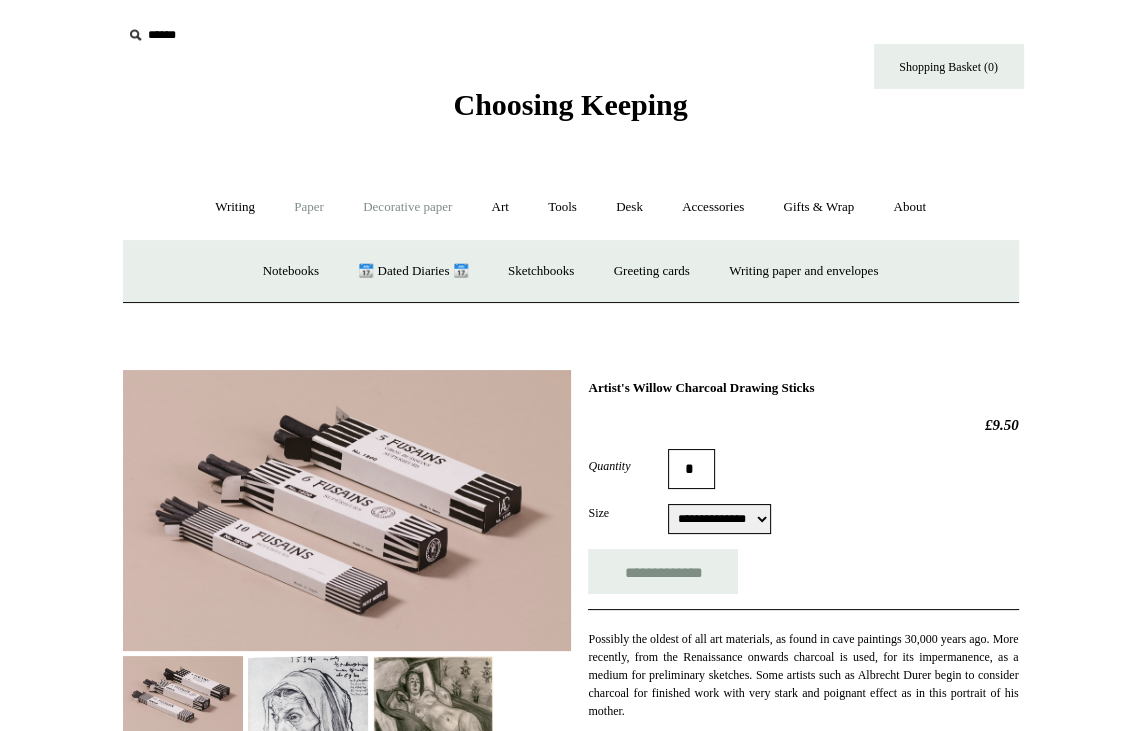click on "Decorative paper +" at bounding box center [407, 207] 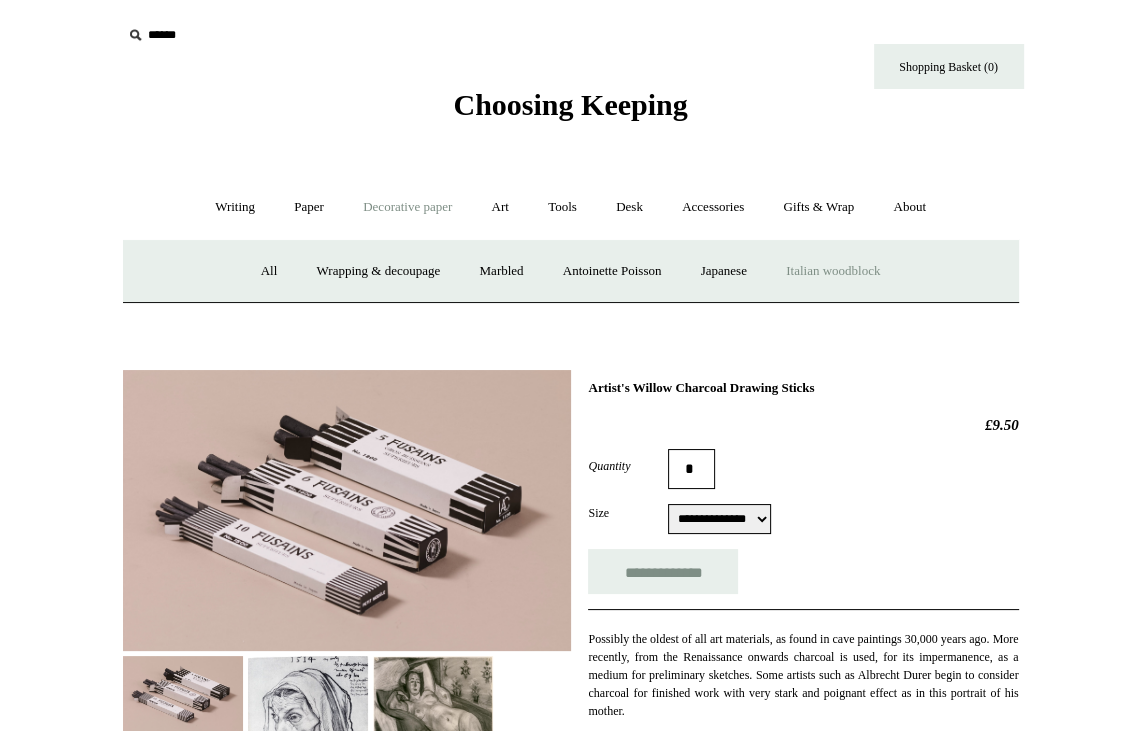 click on "Italian woodblock" at bounding box center (833, 271) 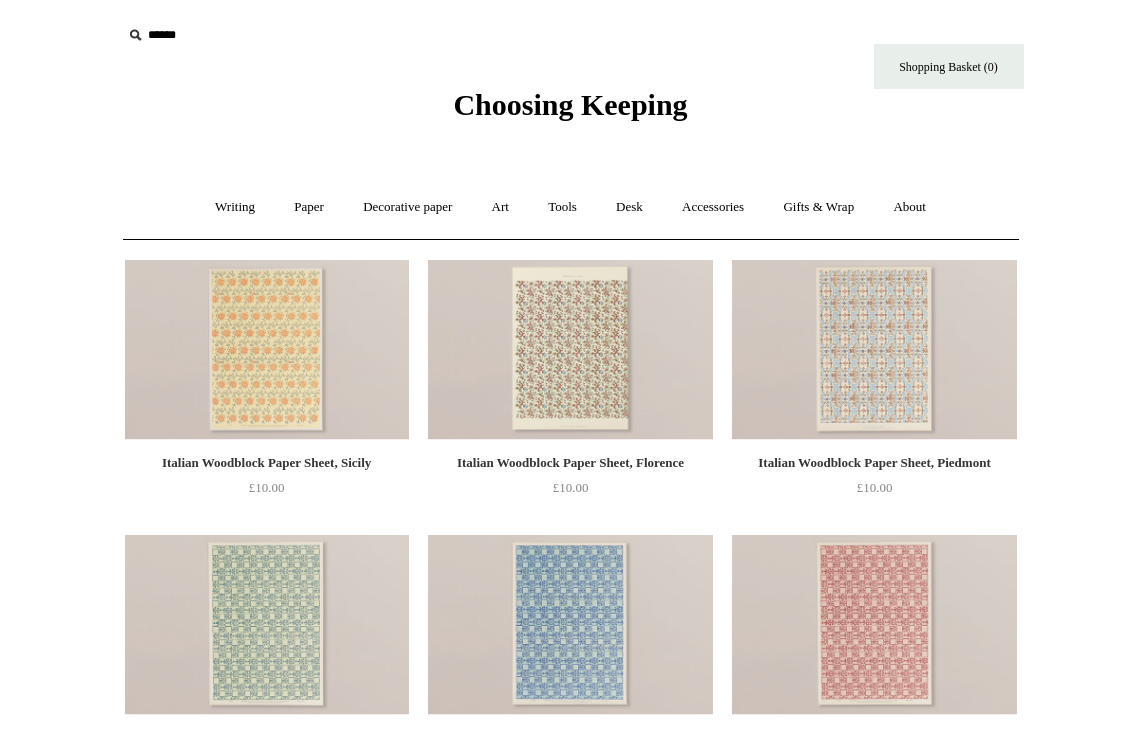 scroll, scrollTop: 0, scrollLeft: 0, axis: both 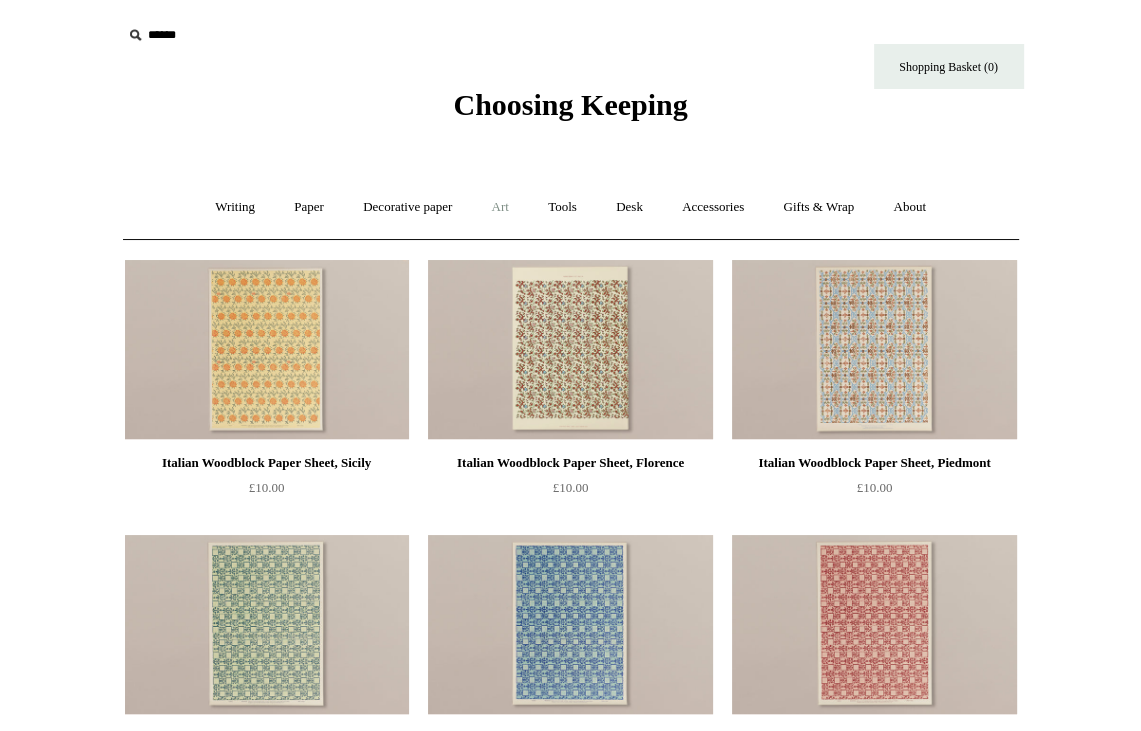 click on "Art +" at bounding box center [500, 207] 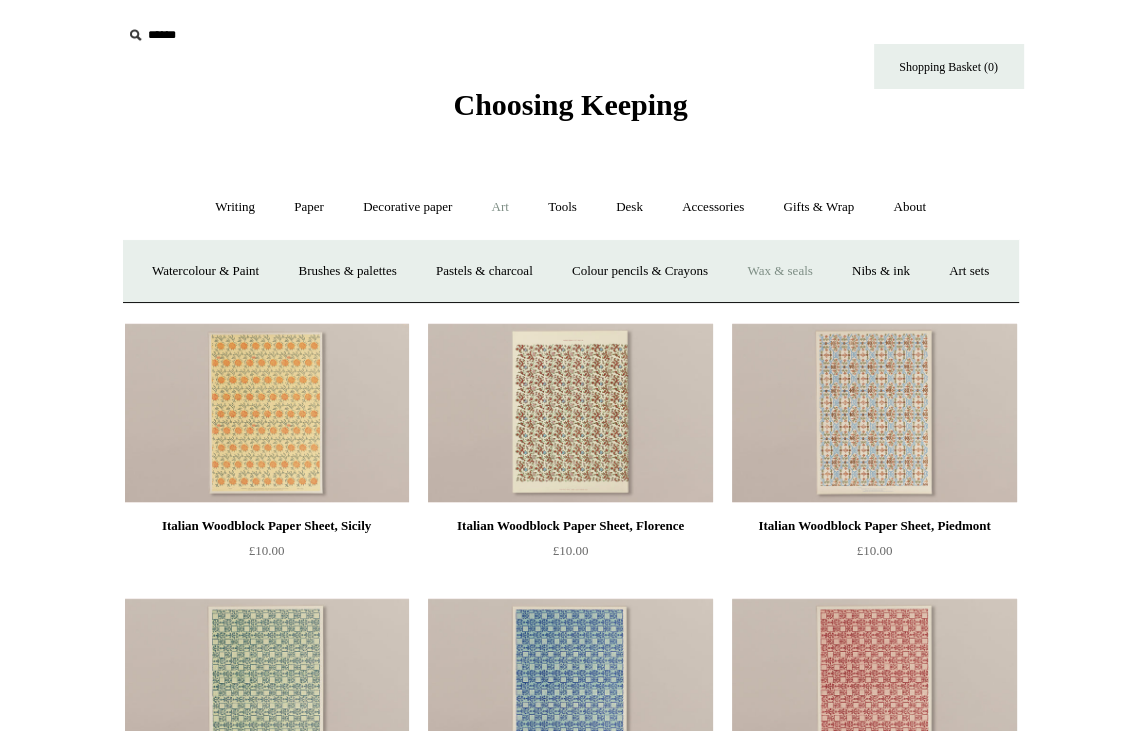 click on "Wax & seals" at bounding box center [779, 271] 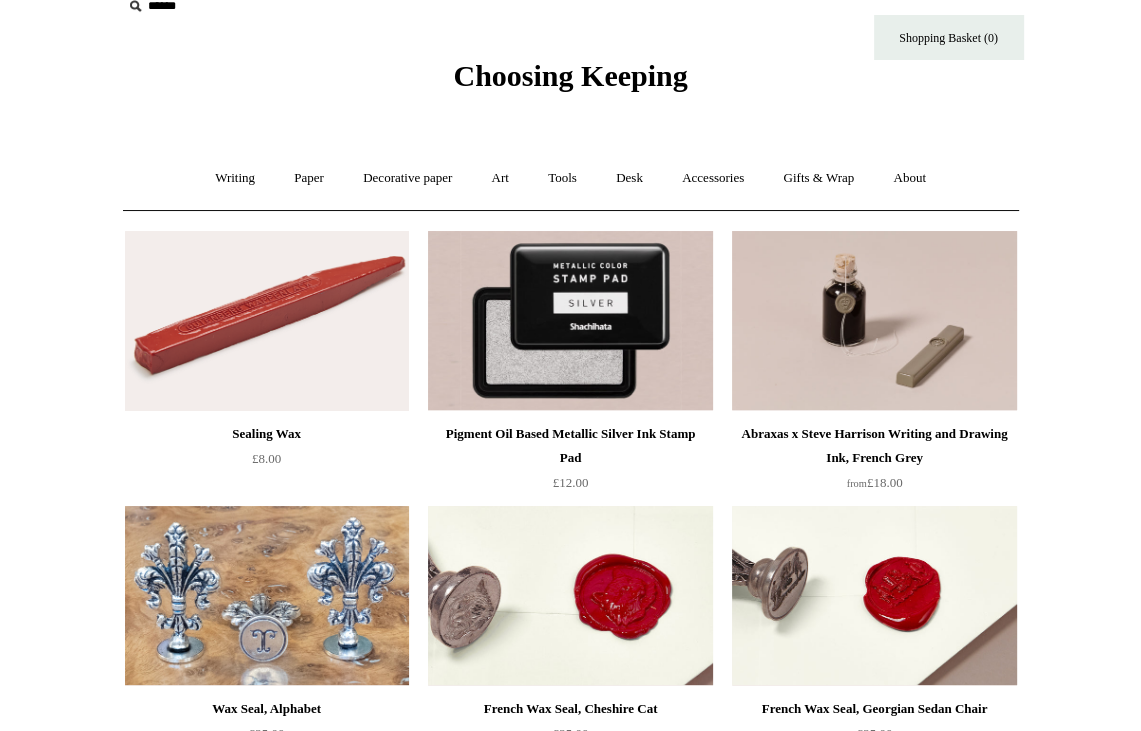 scroll, scrollTop: 0, scrollLeft: 0, axis: both 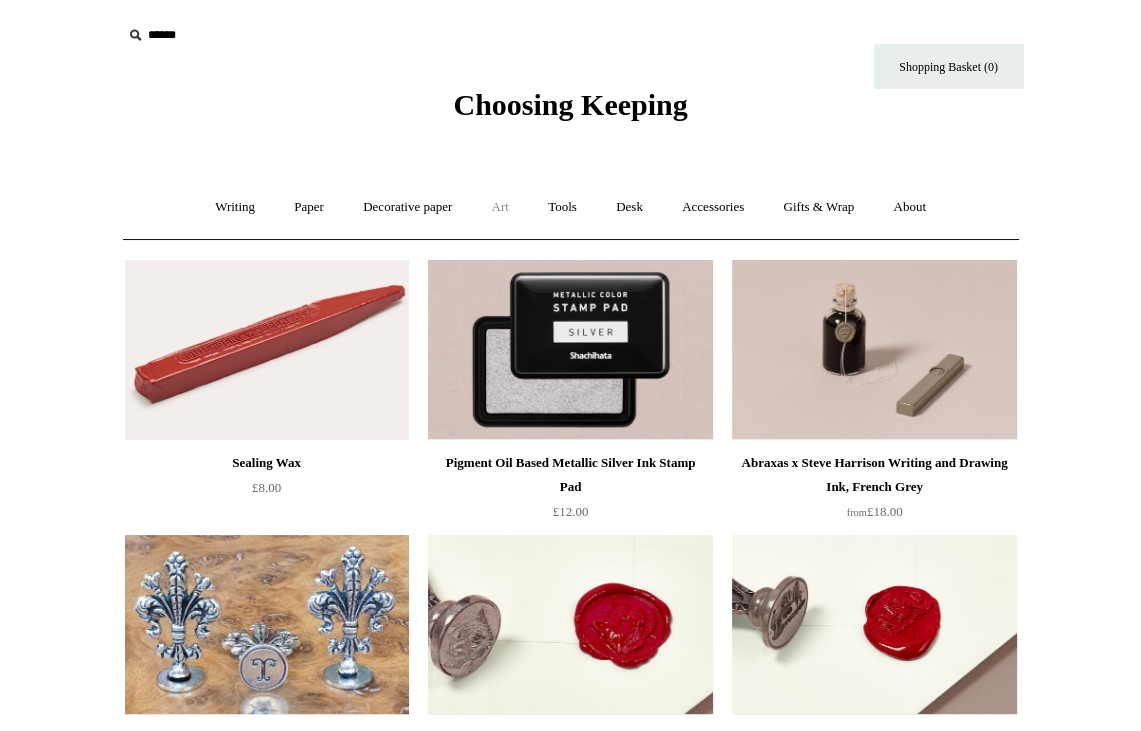 click on "Art +" at bounding box center [500, 207] 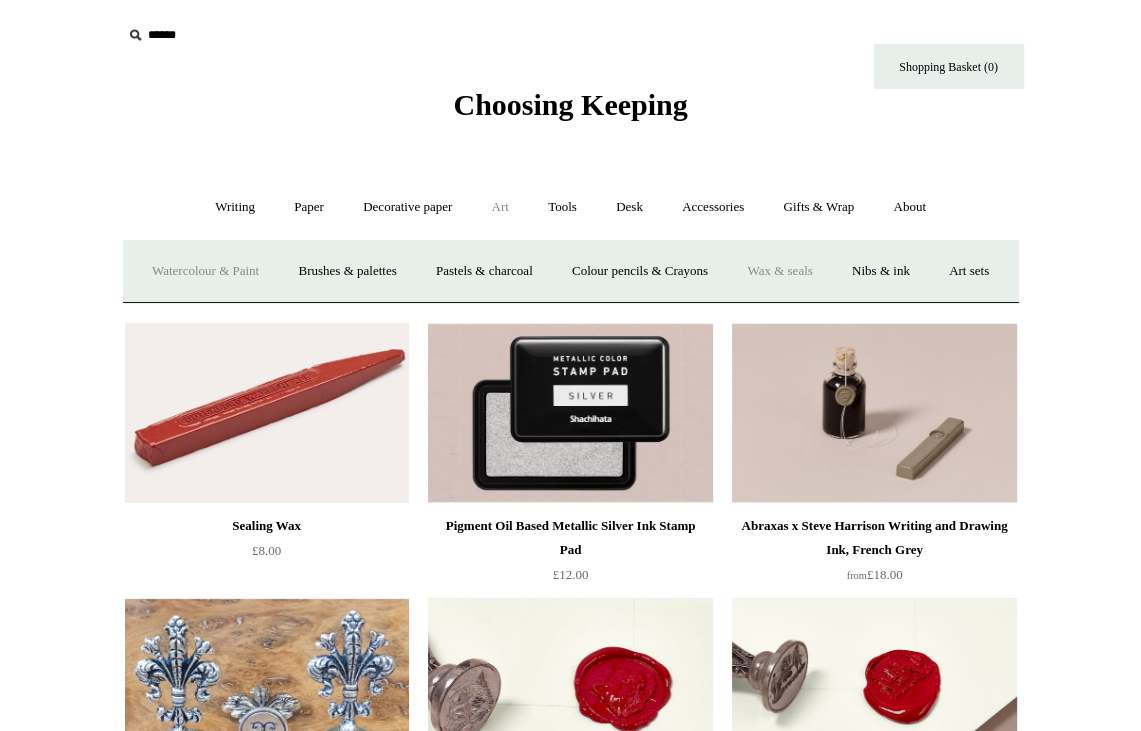 click on "Watercolour & Paint" at bounding box center [205, 271] 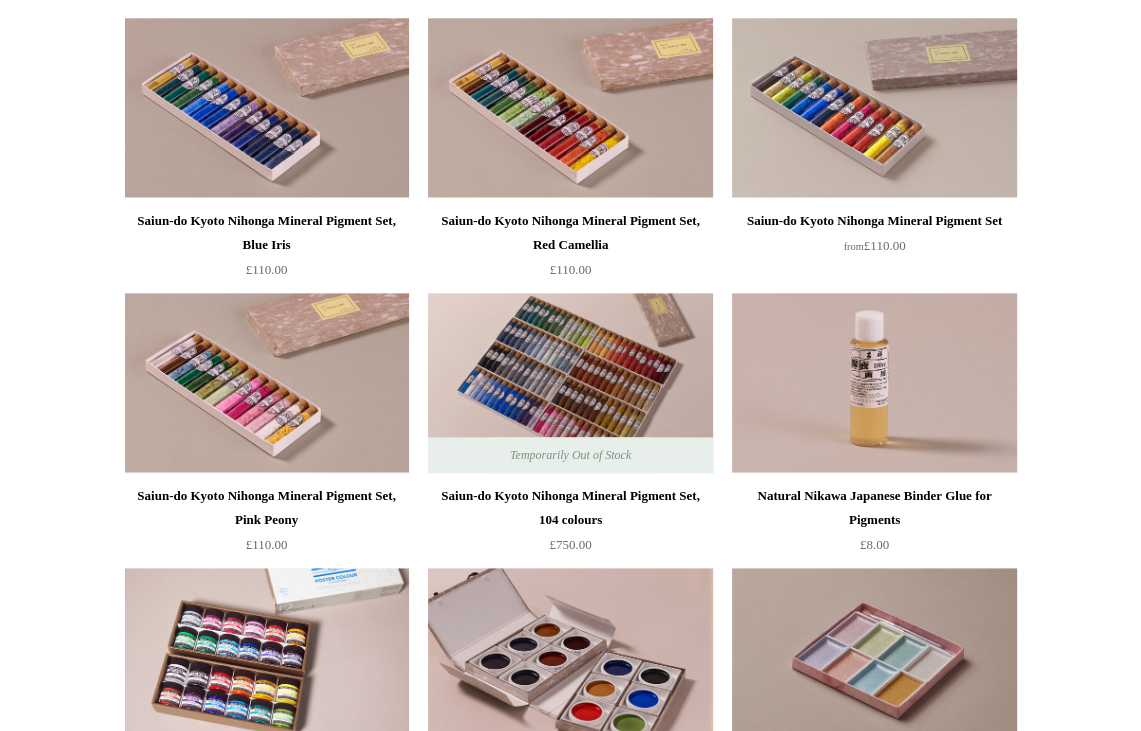 scroll, scrollTop: 1900, scrollLeft: 0, axis: vertical 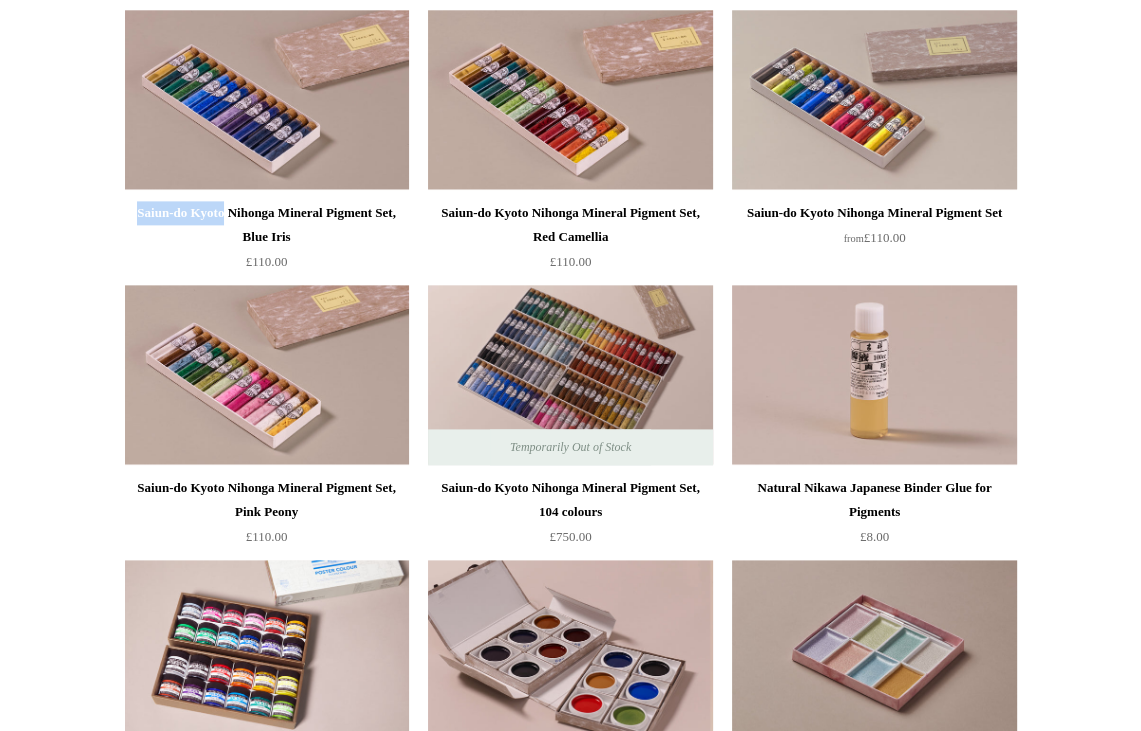 drag, startPoint x: 136, startPoint y: 209, endPoint x: 258, endPoint y: 217, distance: 122.26202 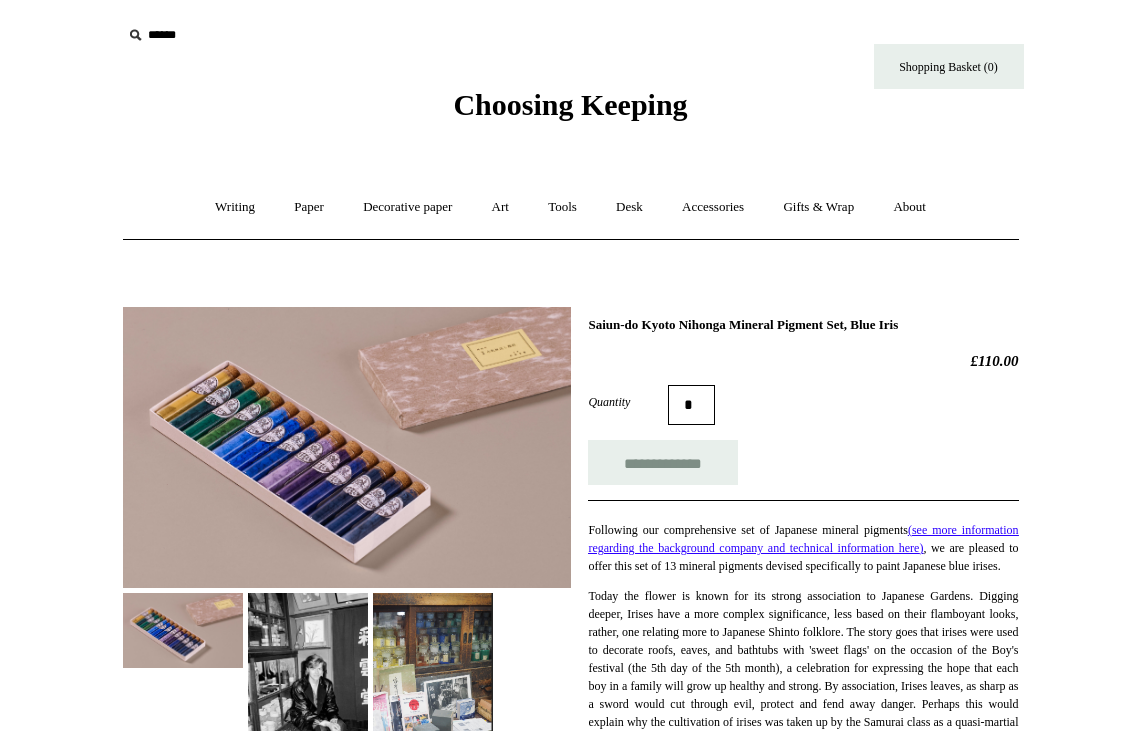 scroll, scrollTop: 0, scrollLeft: 0, axis: both 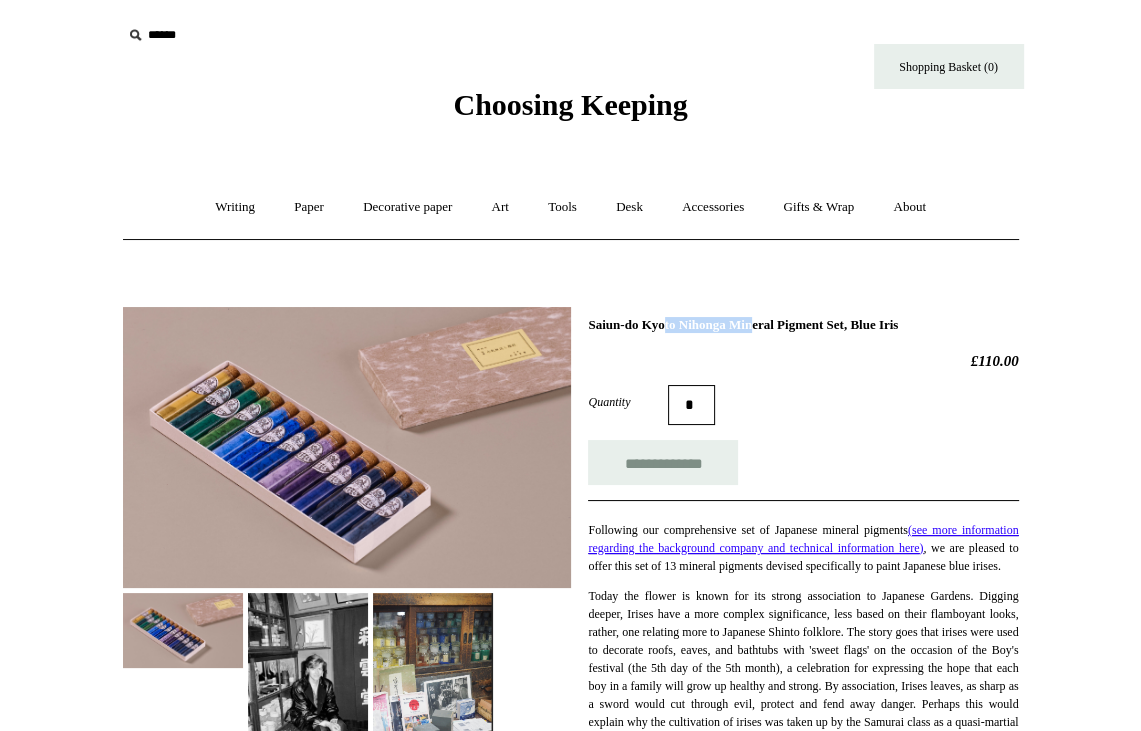 drag, startPoint x: 587, startPoint y: 320, endPoint x: 691, endPoint y: 327, distance: 104.23531 